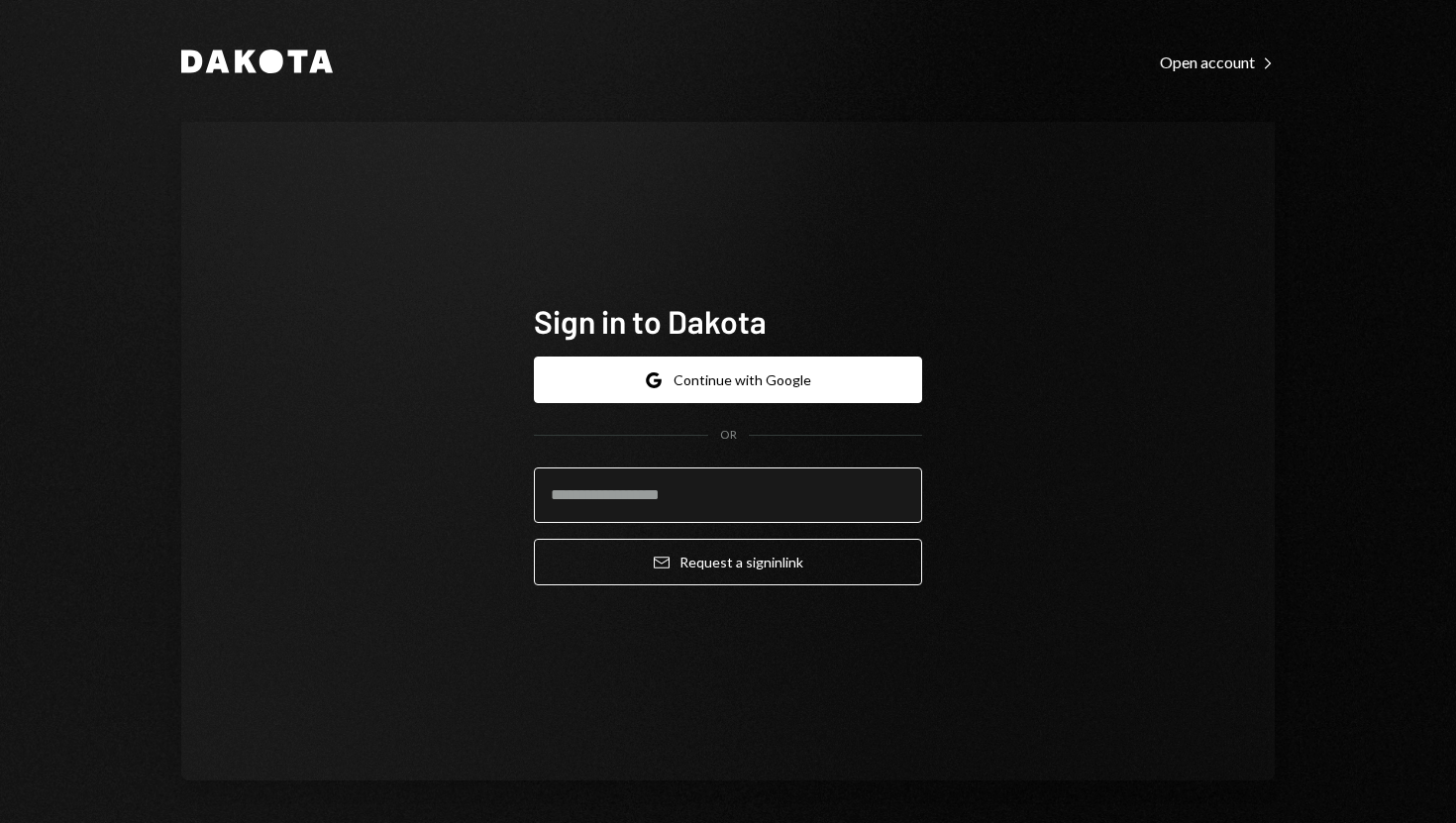 scroll, scrollTop: 0, scrollLeft: 0, axis: both 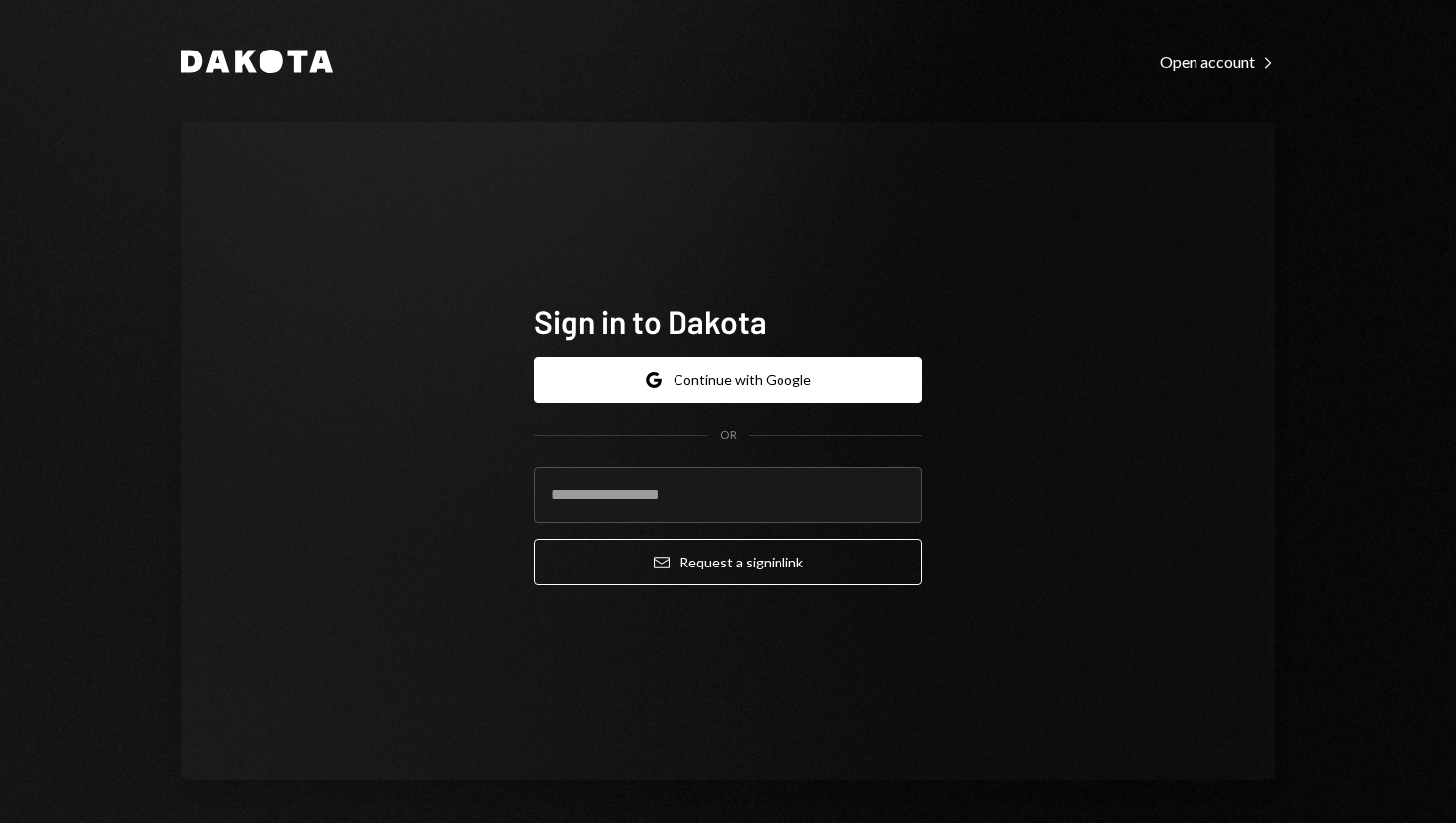 type on "**********" 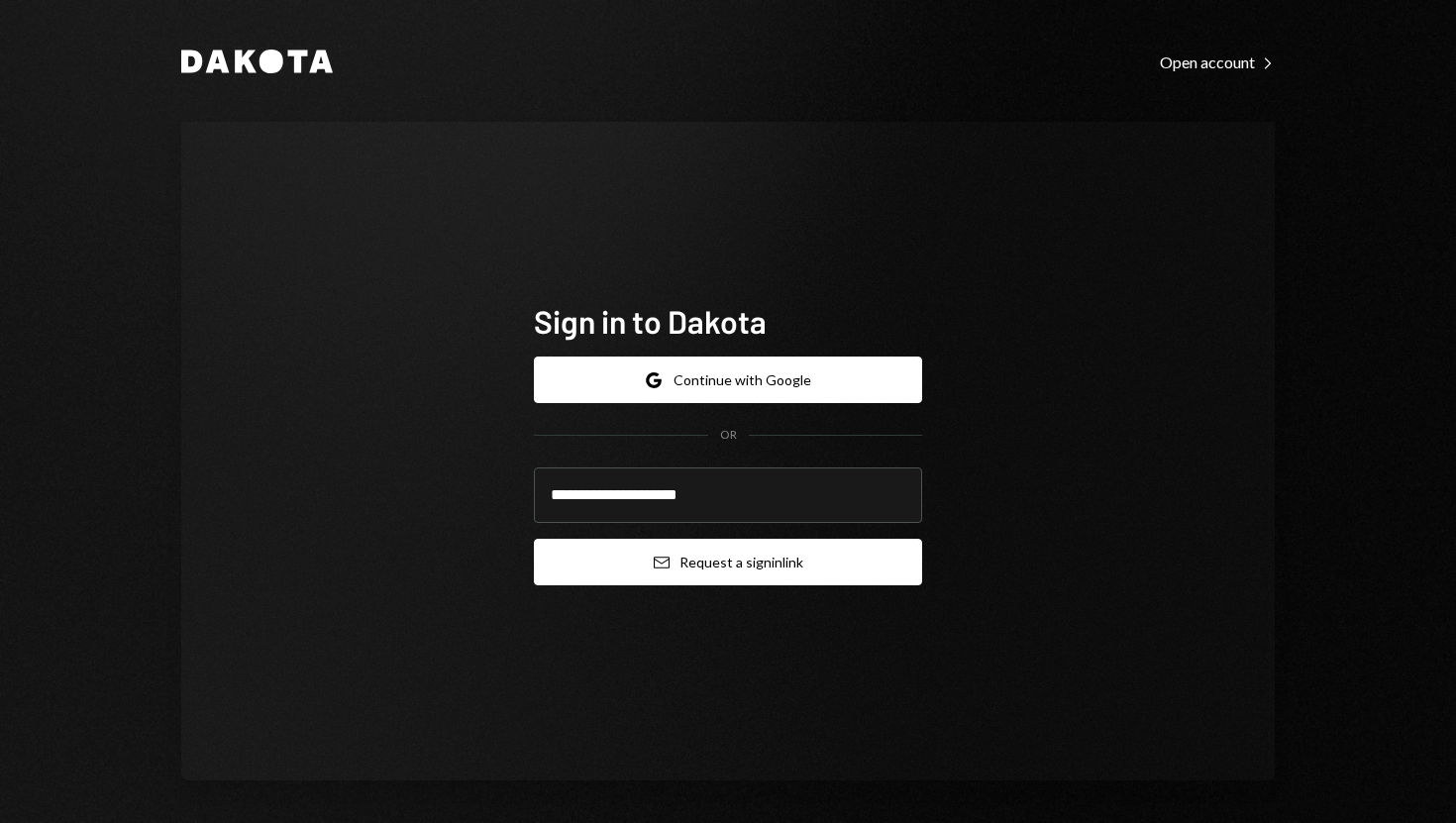 click on "Email Request a sign  in  link" at bounding box center (728, 562) 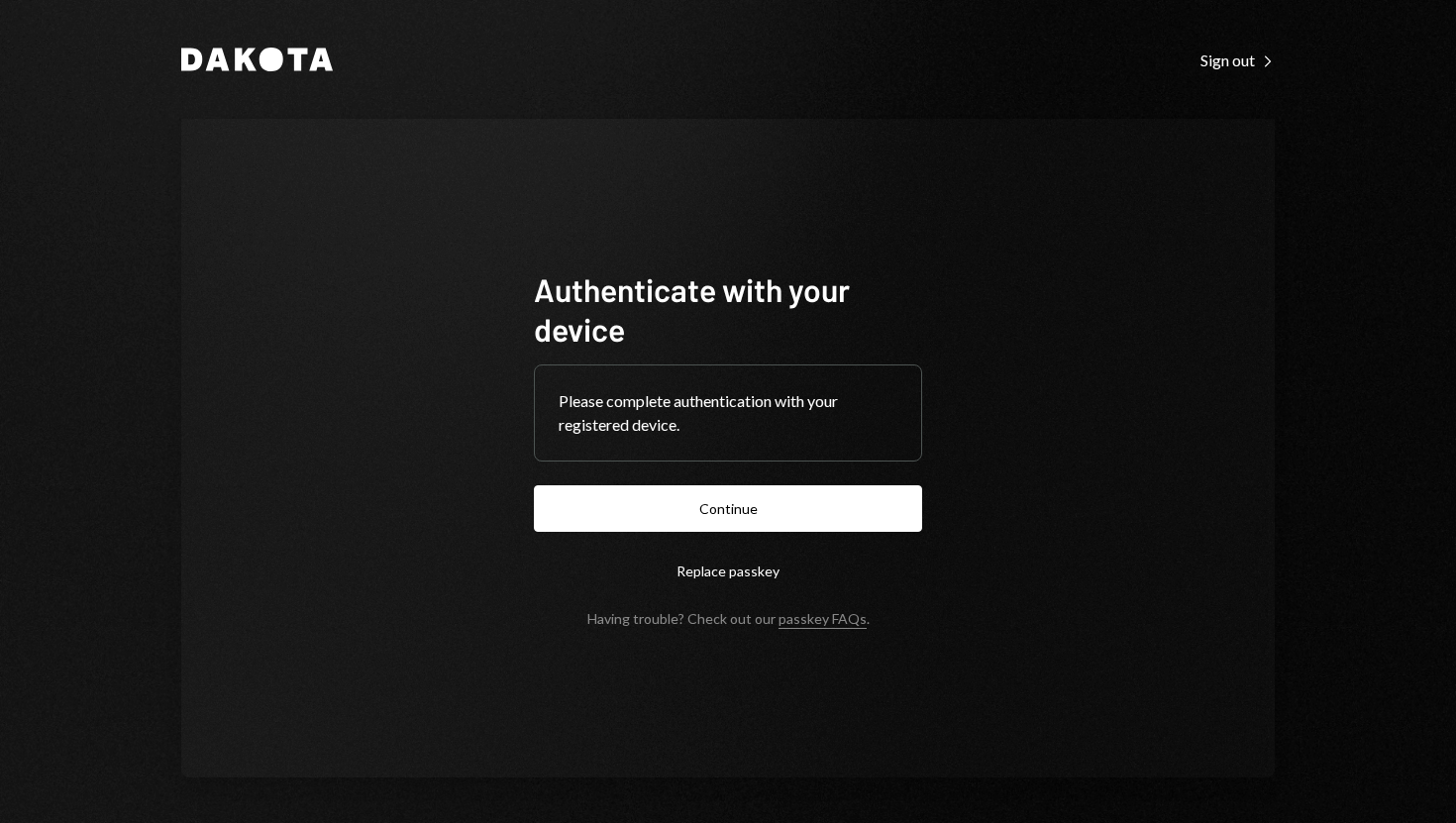 scroll, scrollTop: 0, scrollLeft: 0, axis: both 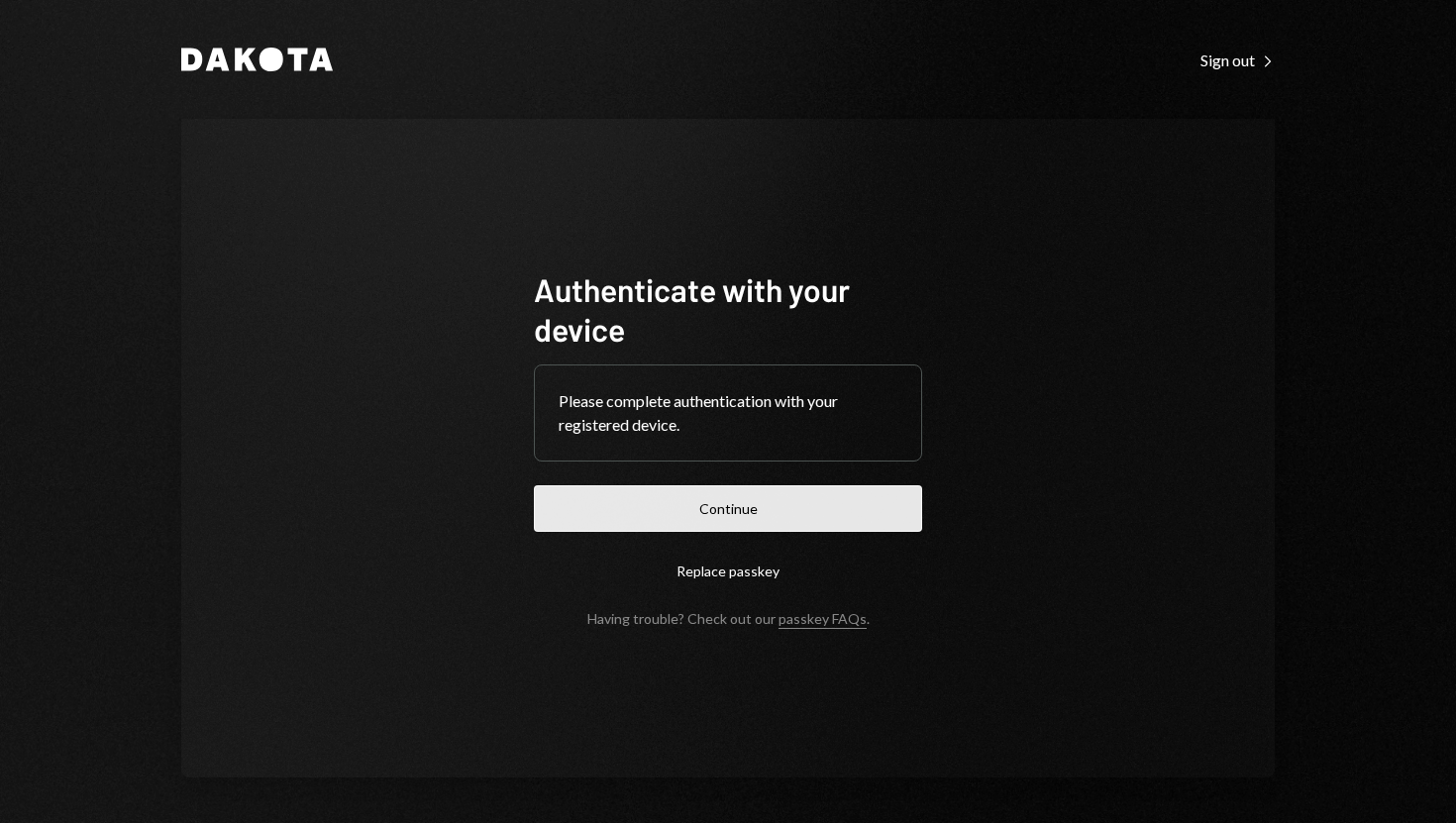 click on "Continue" at bounding box center [728, 508] 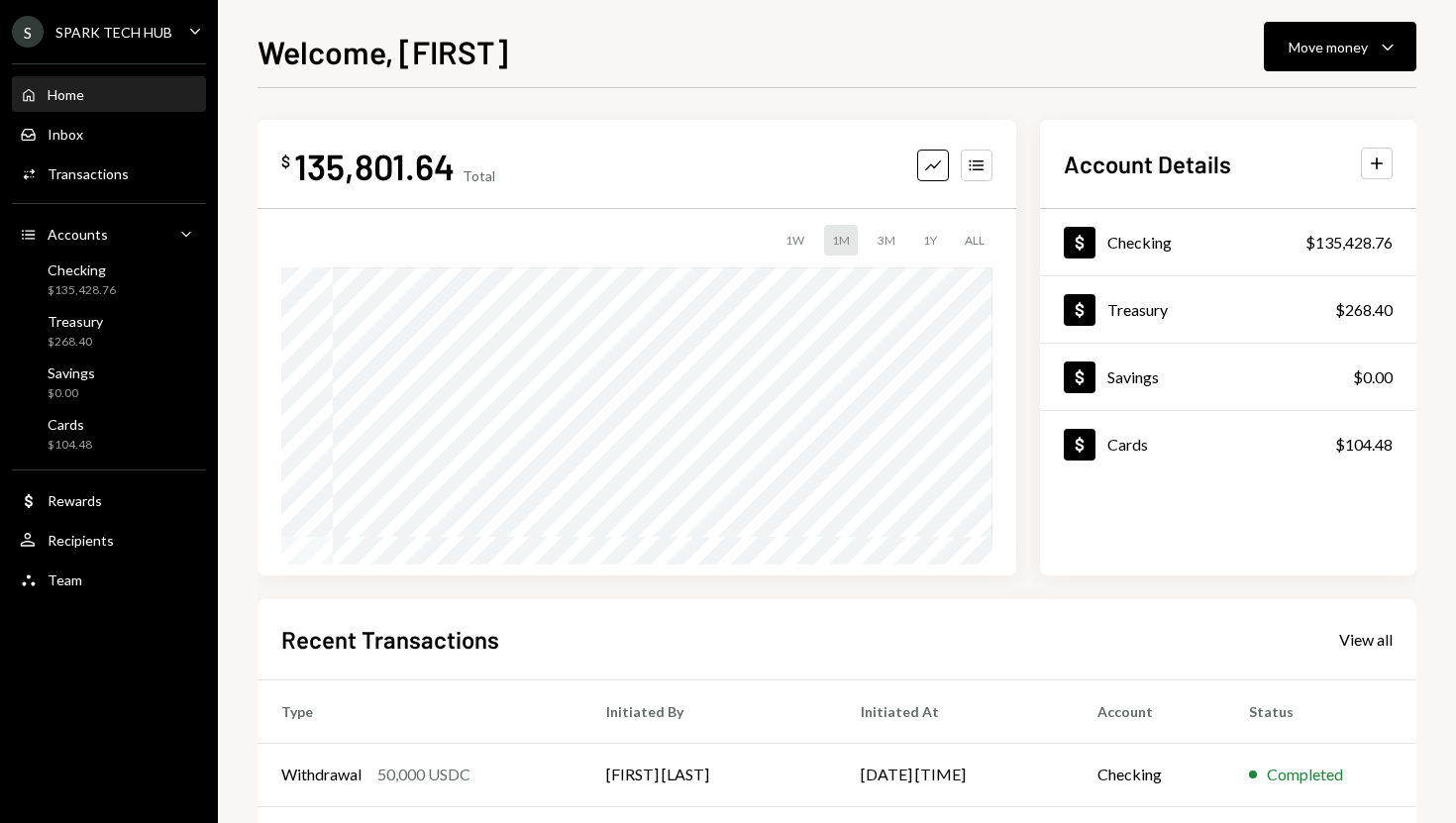 click on "$135,801.64 Total Graph Accounts 1W 1M 3M 1Y ALL Account Details Plus Dollar Checking $135,428.76 Dollar Treasury $268.40 Dollar Savings $0.00 Dollar Cards $104.48 Recent Transactions View all Type Initiated By Initiated At Account Status Withdrawal 50,000  USDC [FIRST] [LAST] [DATE] [TIME] Checking Completed Bank Payment $3,317.00 [FIRST] [LAST] [DATE] [TIME] Checking Completed Bank Payment $15,494.00 [FIRST] [LAST] [DATE] [TIME] Checking Completed Bank Payment $1,937.00 [FIRST] [LAST] [DATE] [TIME] Checking Completed Deposit 200,000  USDC 0xAe4F...eF6Ab4 Copy [DATE] [TIME] Checking Completed" at bounding box center [837, 594] 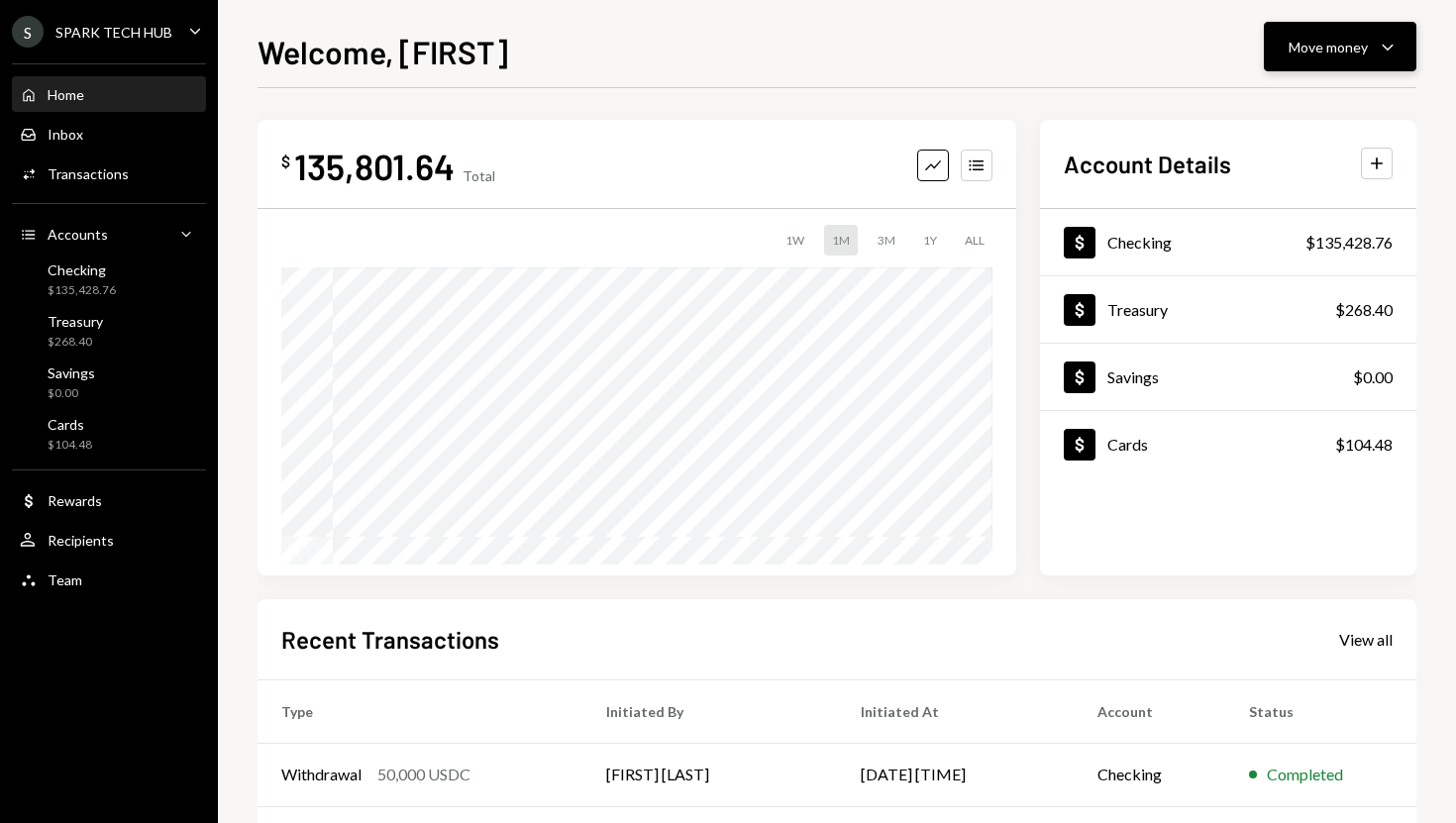 click on "Move money" at bounding box center (1328, 47) 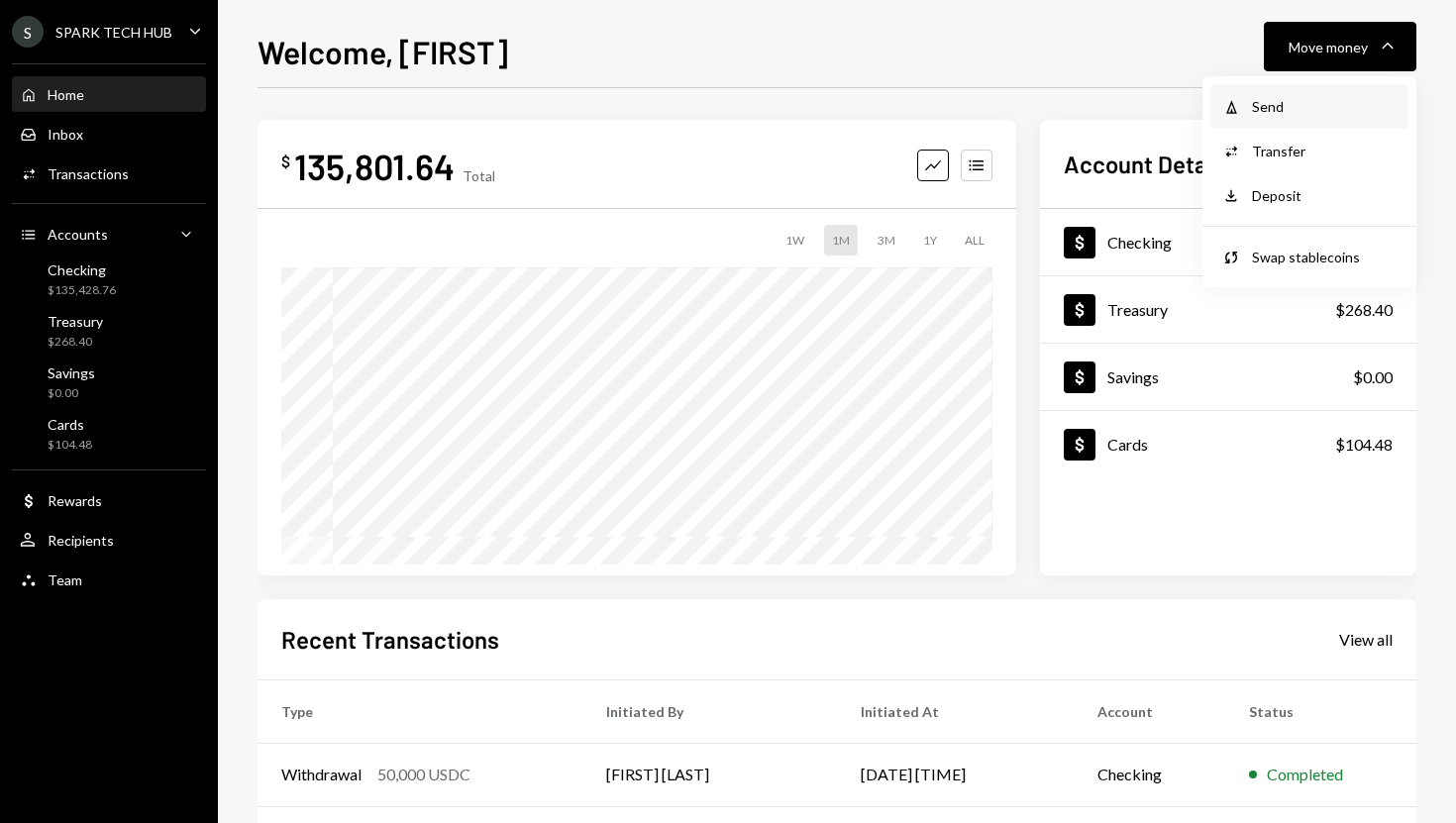 click on "Send" at bounding box center (1324, 106) 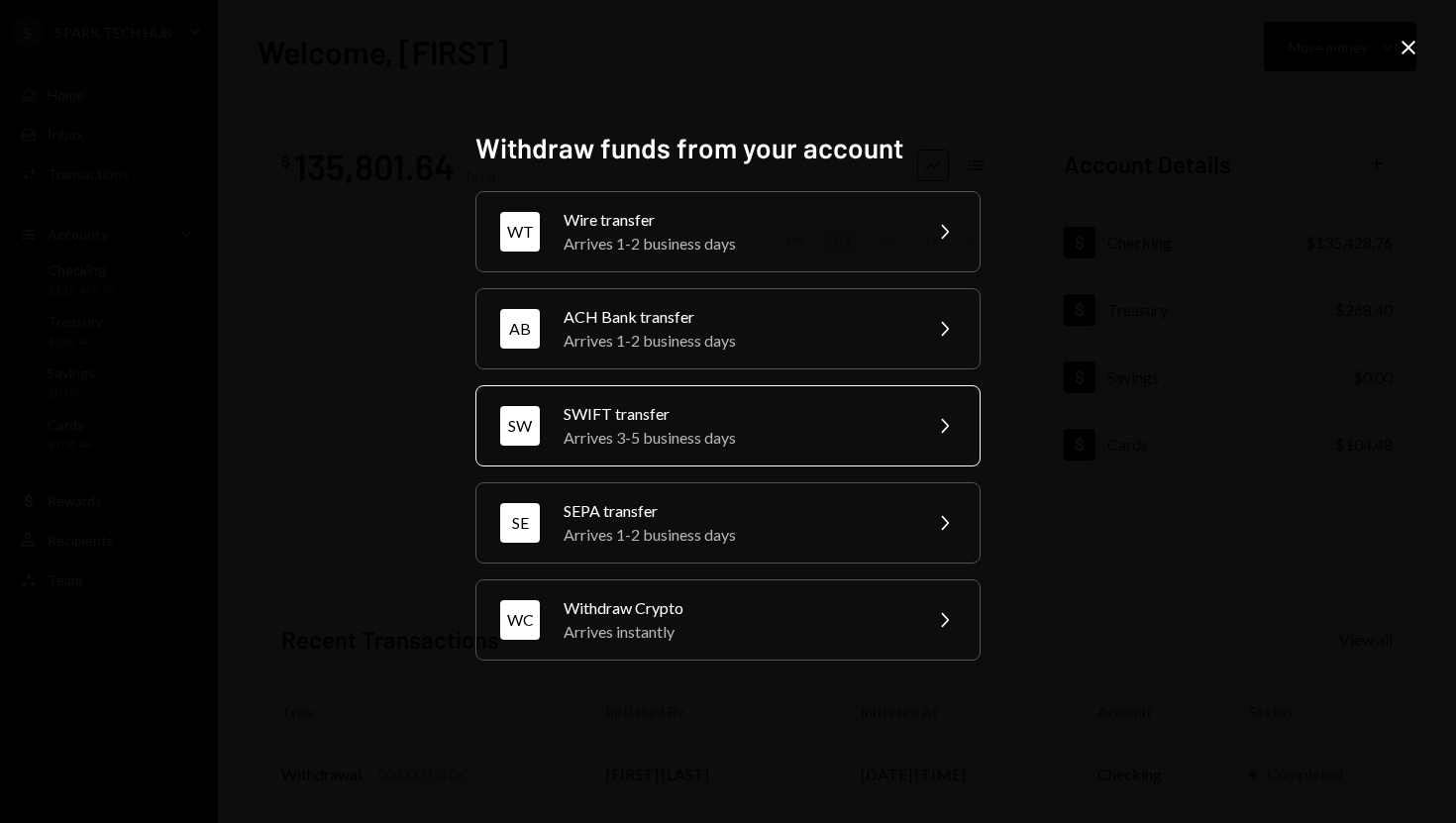 click on "SW SWIFT transfer Arrives 3-5 business days Chevron Right" at bounding box center (728, 426) 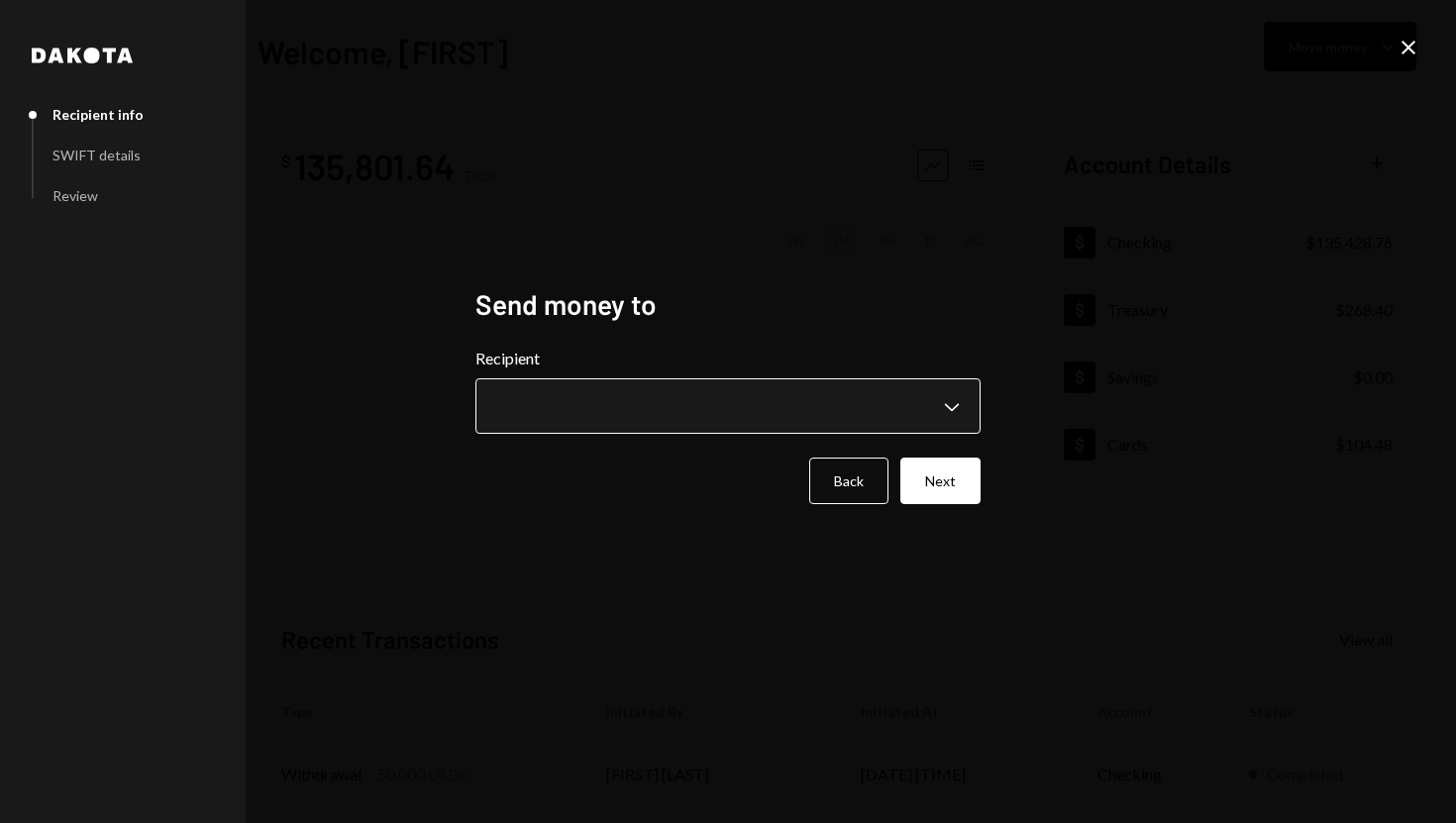 click on "**********" at bounding box center [728, 411] 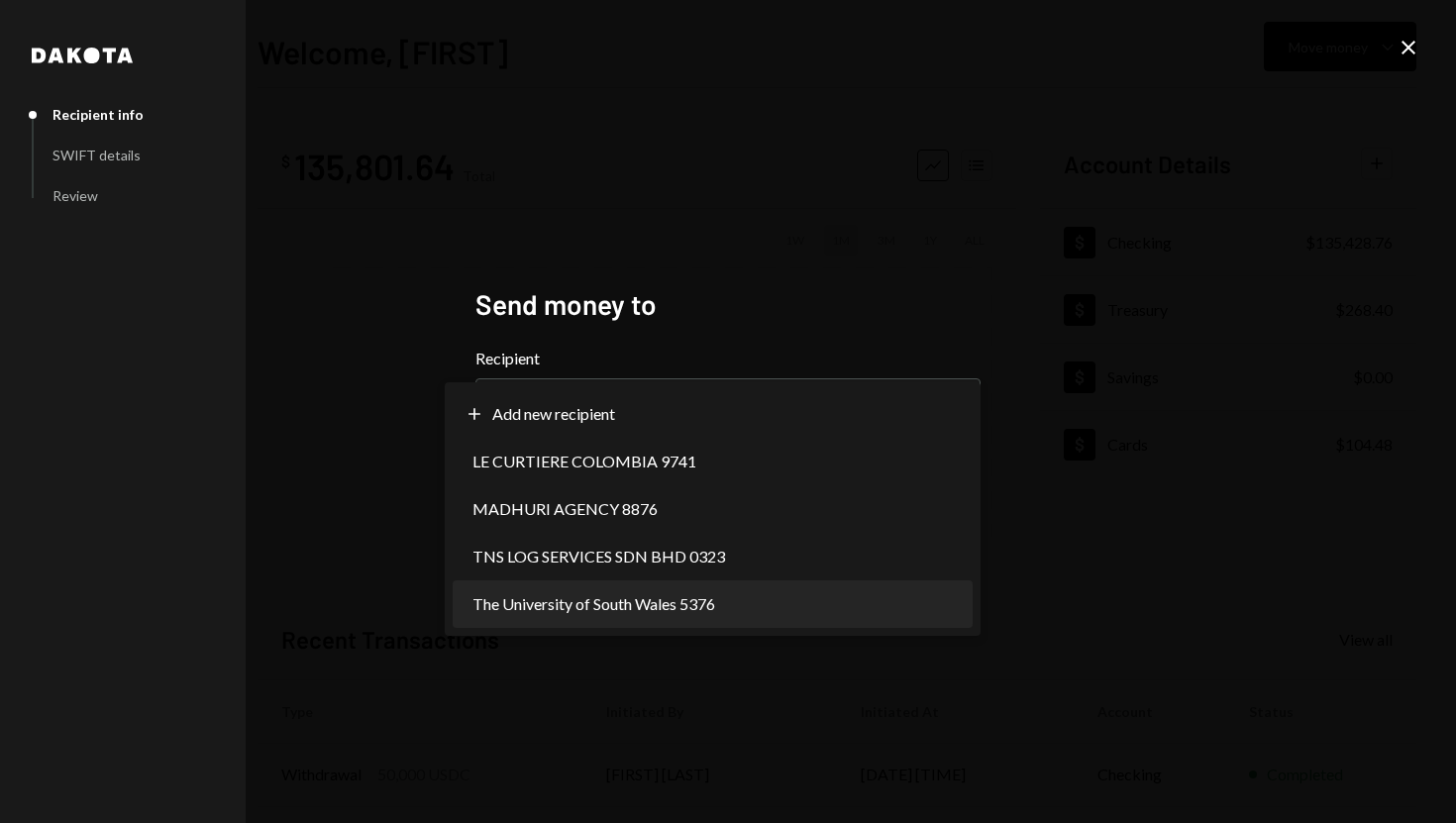 select on "**********" 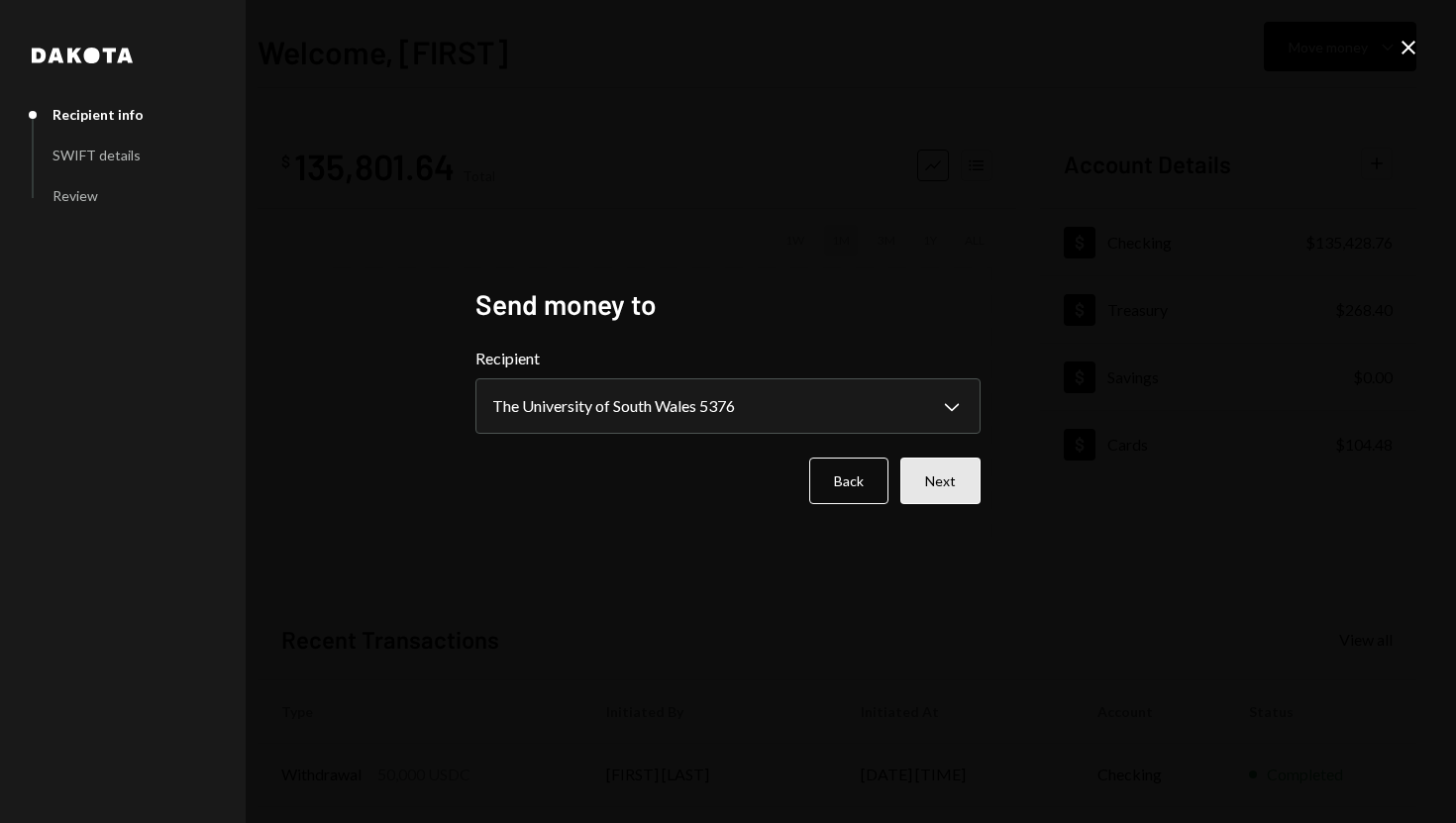 click on "Next" at bounding box center [940, 480] 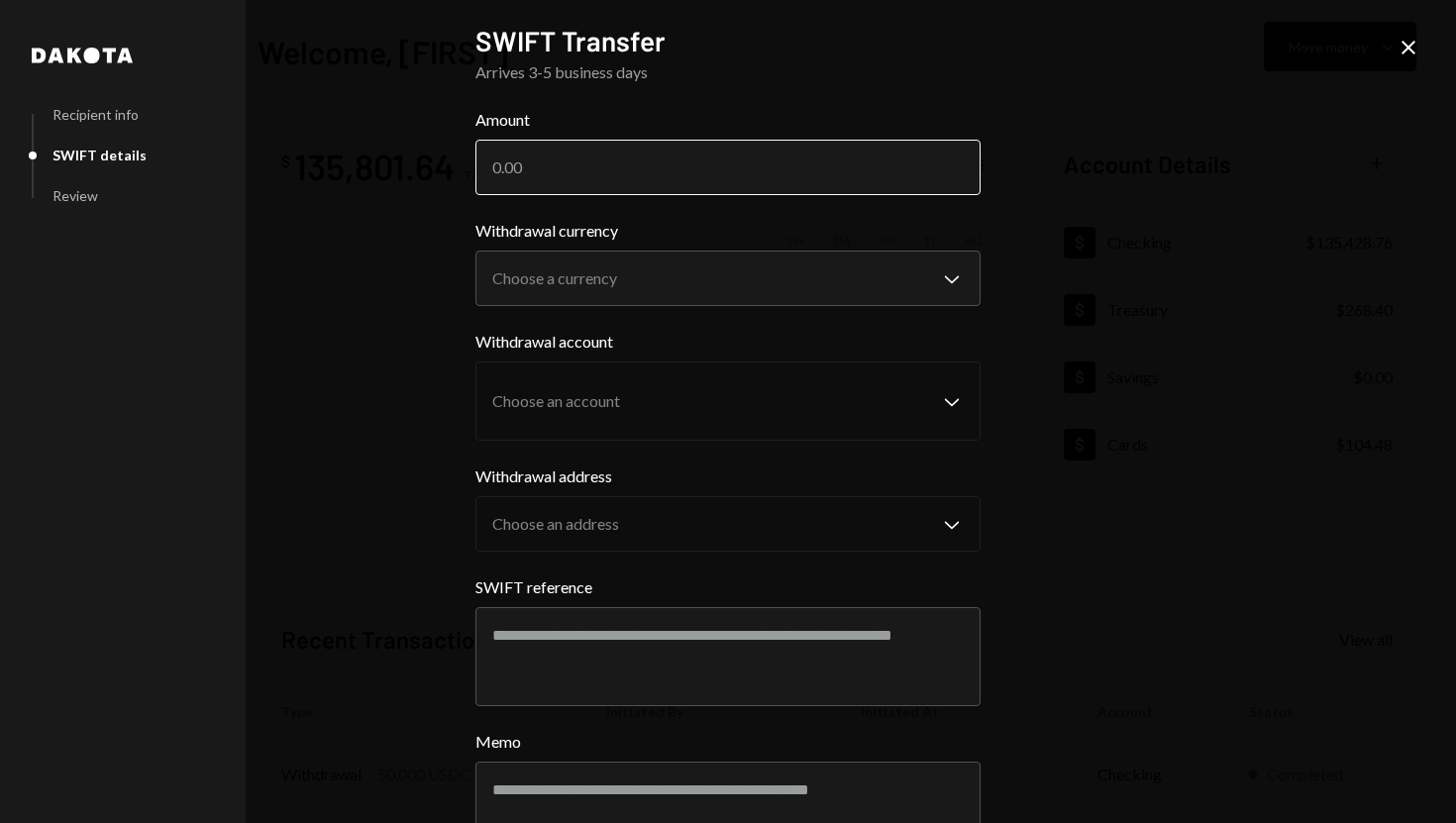 click on "Amount" at bounding box center (728, 167) 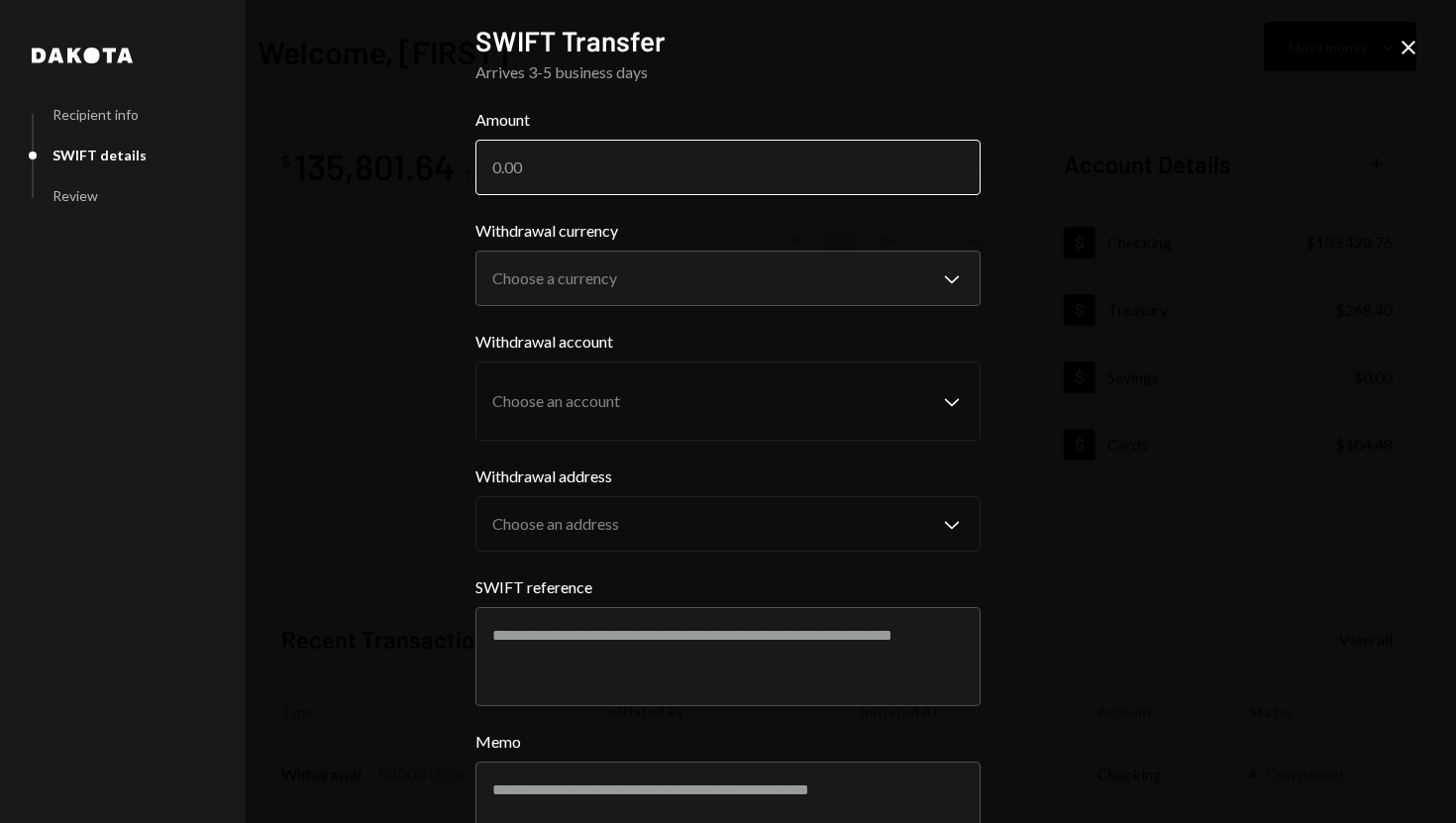 paste on "2969.76" 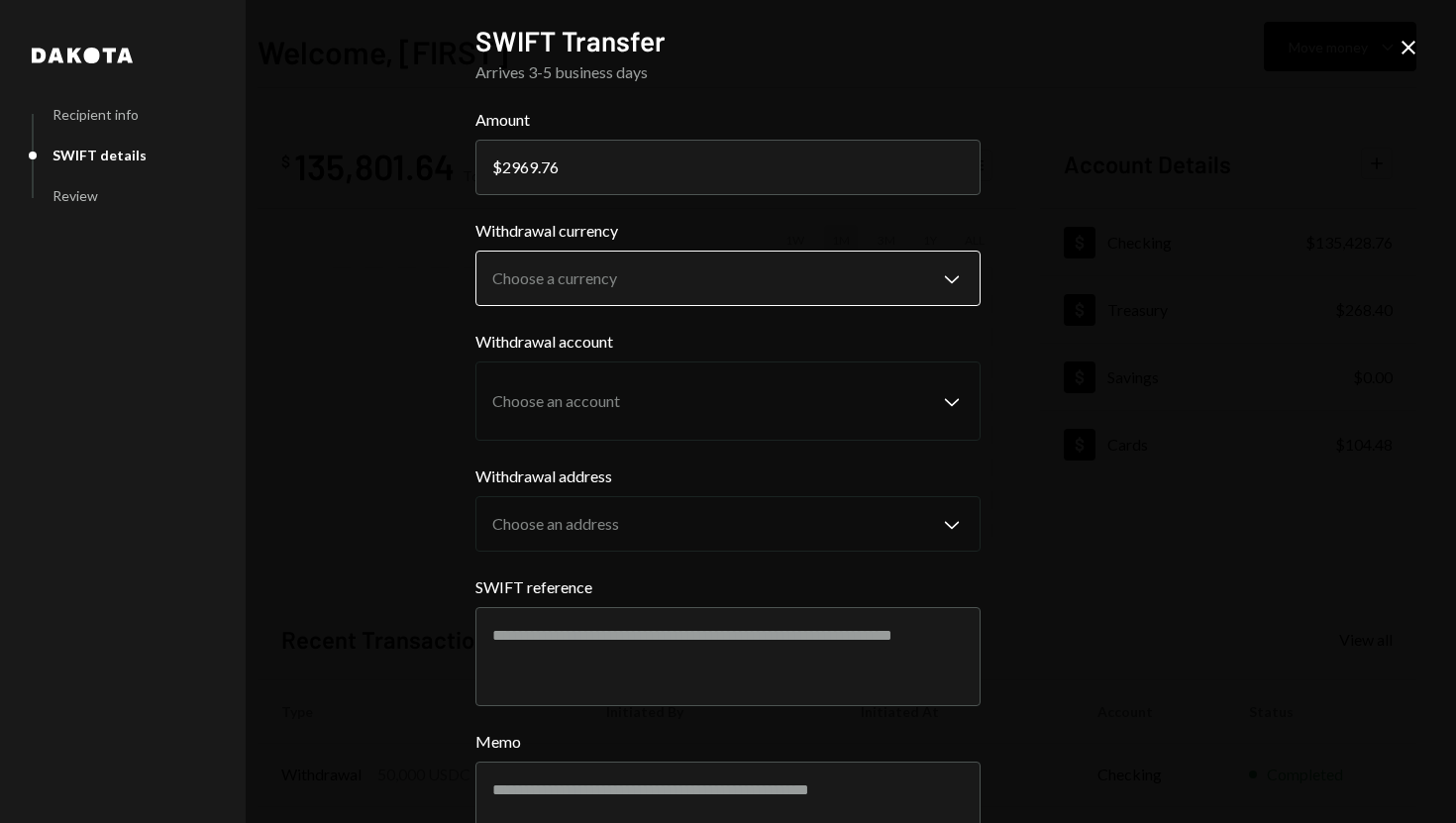 type on "2969.76" 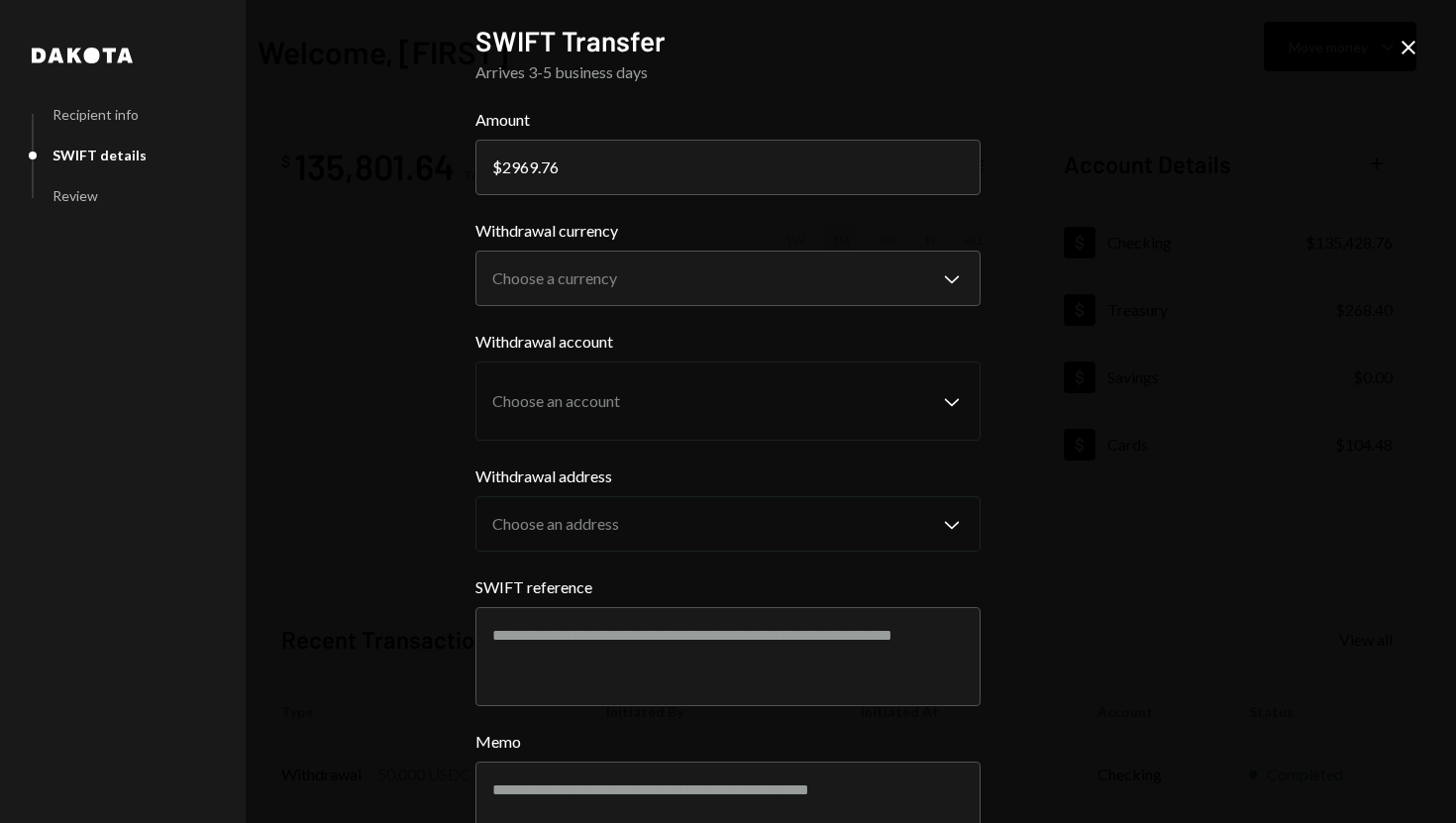 click on "S SPARK TECH HUB Caret Down Home Home Inbox Inbox Activities Transactions Accounts Accounts Caret Down Checking $135,428.76 Treasury $268.40 Savings $0.00 Cards $104.48 Dollar Rewards User Recipients Team Team Welcome, [FIRST] Move money Caret Down $ 135,801.64 Total Graph Accounts 1W 1M 3M 1Y ALL Account Details Plus Dollar Checking $135,428.76 Dollar Treasury $268.40 Dollar Savings $0.00 Dollar Cards $104.48 Recent Transactions View all Type Initiated By Initiated At Account Status Withdrawal 50,000  USDC [FIRST] [LAST] [DATE] [TIME] Checking Completed Bank Payment $3,317.00 [FIRST] [LAST] [DATE] [TIME] Checking Completed Bank Payment $15,494.00 [FIRST] [LAST] [DATE] [TIME] Checking Completed Bank Payment $1,937.00 [FIRST] [LAST] [DATE] [TIME] Checking Completed Deposit 200,000  USDC 0xAe4F...eF6Ab4 Copy [DATE] [TIME] Checking Completed /dashboard   Dakota Recipient info SWIFT details Review SWIFT Transfer Arrives 3-5 business days Amount $ 2969.76 Withdrawal currency Choose a currency" at bounding box center (728, 411) 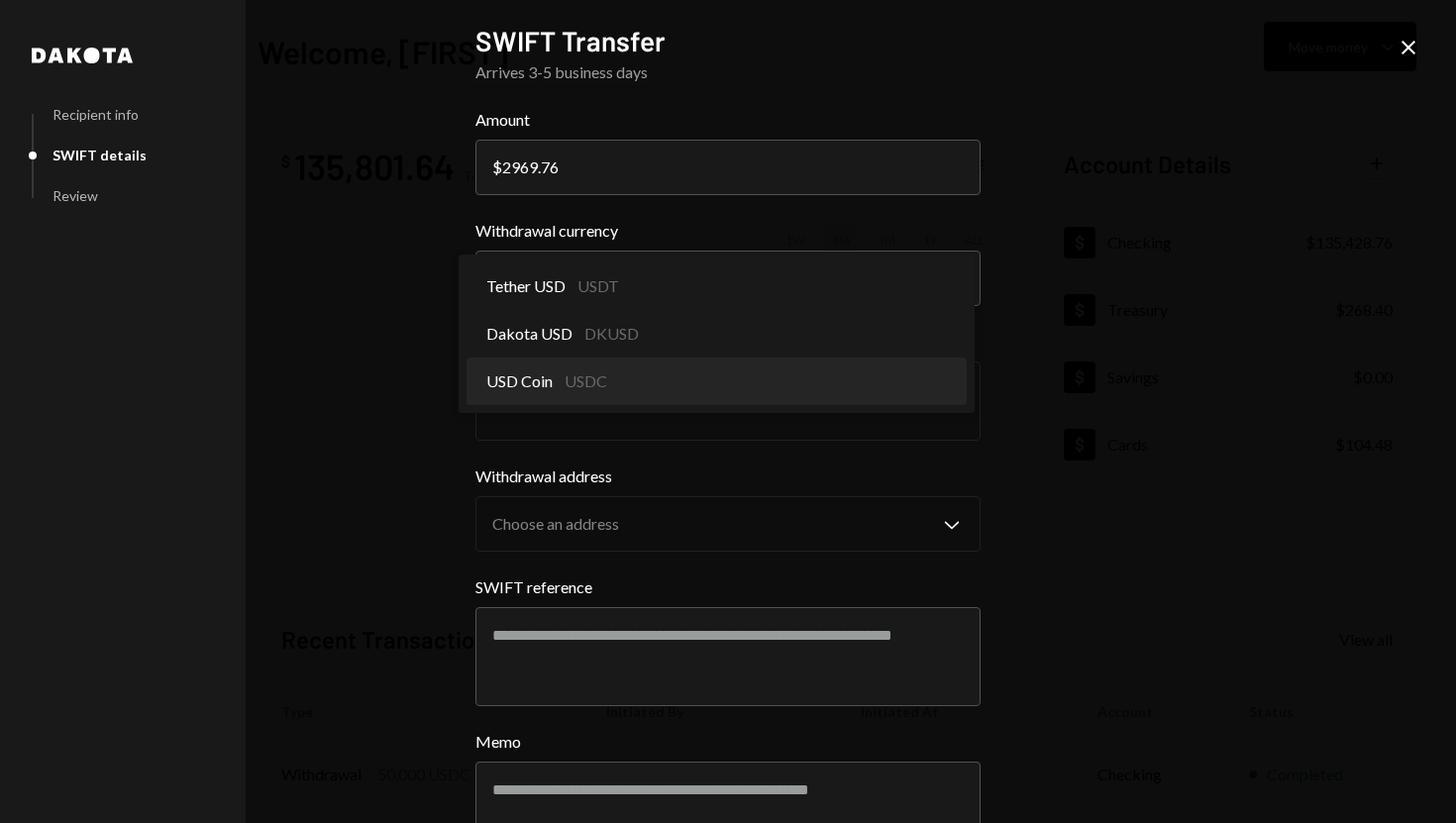 select on "****" 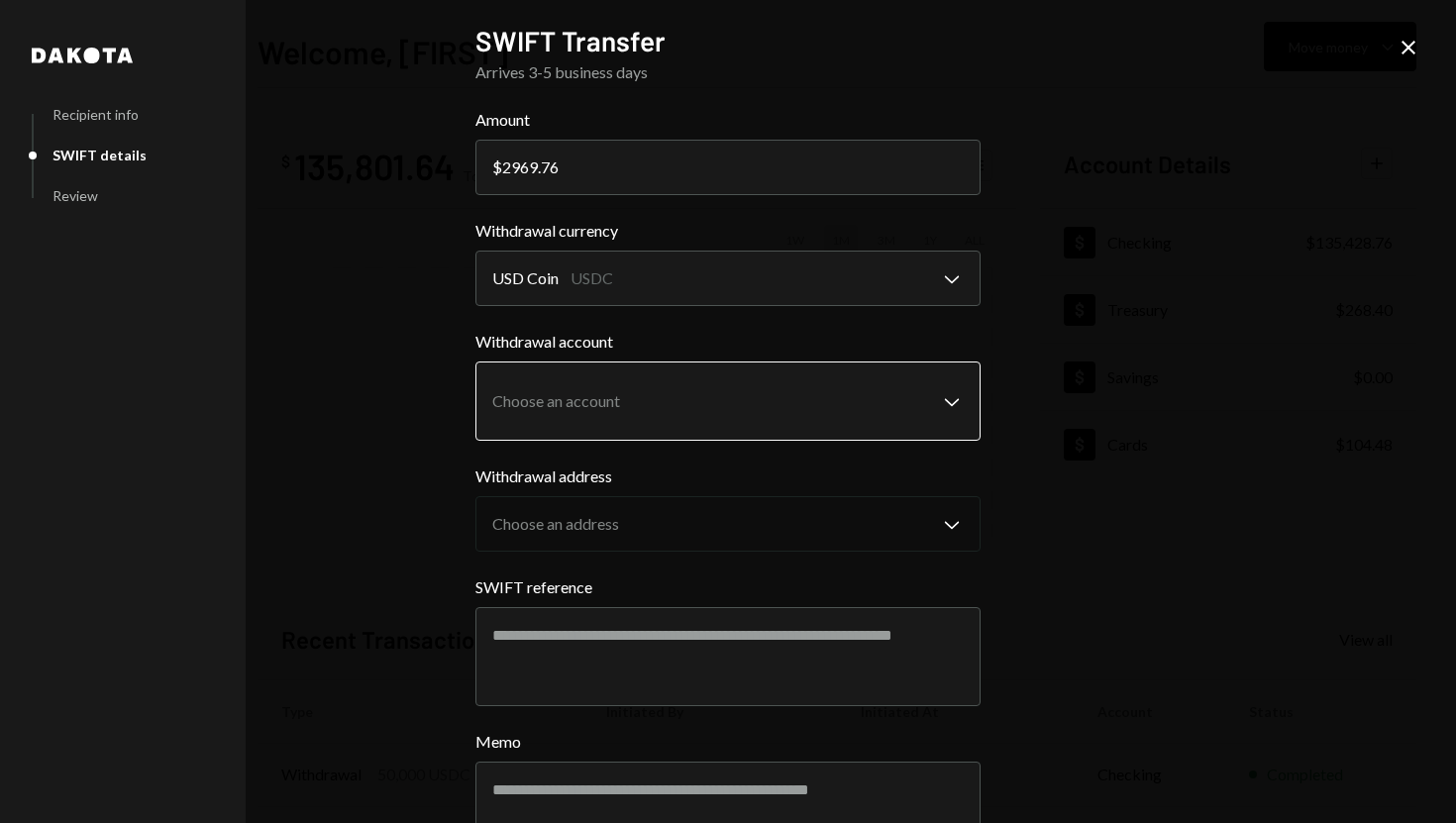click on "S SPARK TECH HUB Caret Down Home Home Inbox Inbox Activities Transactions Accounts Accounts Caret Down Checking $135,428.76 Treasury $268.40 Savings $0.00 Cards $104.48 Dollar Rewards User Recipients Team Team Welcome, [FIRST] Move money Caret Down $ 135,801.64 Total Graph Accounts 1W 1M 3M 1Y ALL Account Details Plus Dollar Checking $135,428.76 Dollar Treasury $268.40 Dollar Savings $0.00 Dollar Cards $104.48 Recent Transactions View all Type Initiated By Initiated At Account Status Withdrawal 50,000  USDC [FIRST] [LAST] [DATE] [TIME] Checking Completed Bank Payment $3,317.00 [FIRST] [LAST] [DATE] [TIME] Checking Completed Bank Payment $15,494.00 [FIRST] [LAST] [DATE] [TIME] Checking Completed Bank Payment $1,937.00 [FIRST] [LAST] [DATE] [TIME] Checking Completed Deposit 200,000  USDC 0xAe4F...eF6Ab4 Copy [DATE] [TIME] Checking Completed /dashboard   Dakota Recipient info SWIFT details Review SWIFT Transfer Arrives 3-5 business days Amount $ 2969.76 Withdrawal currency USD Coin USDC" at bounding box center [728, 411] 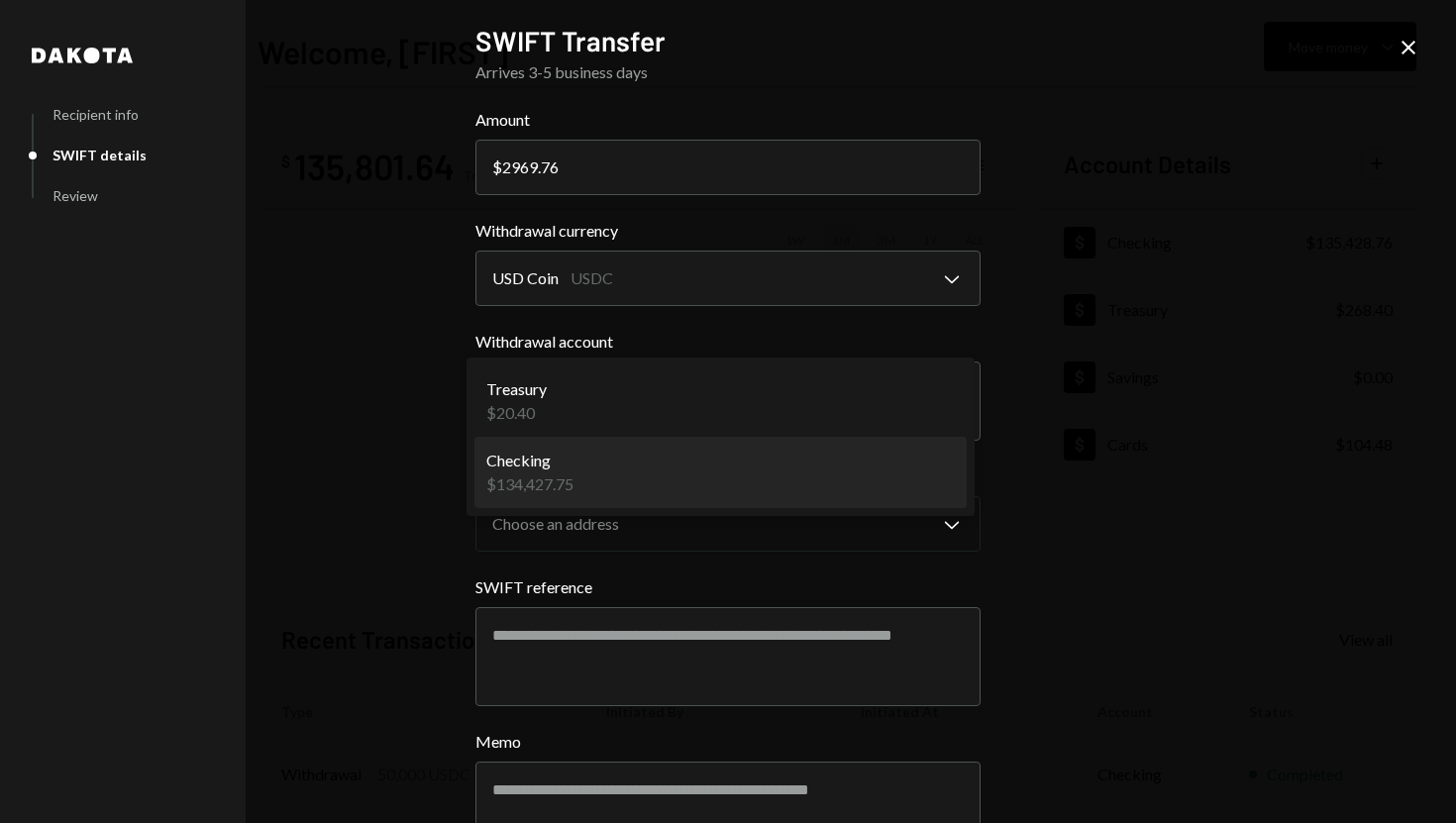 select on "**********" 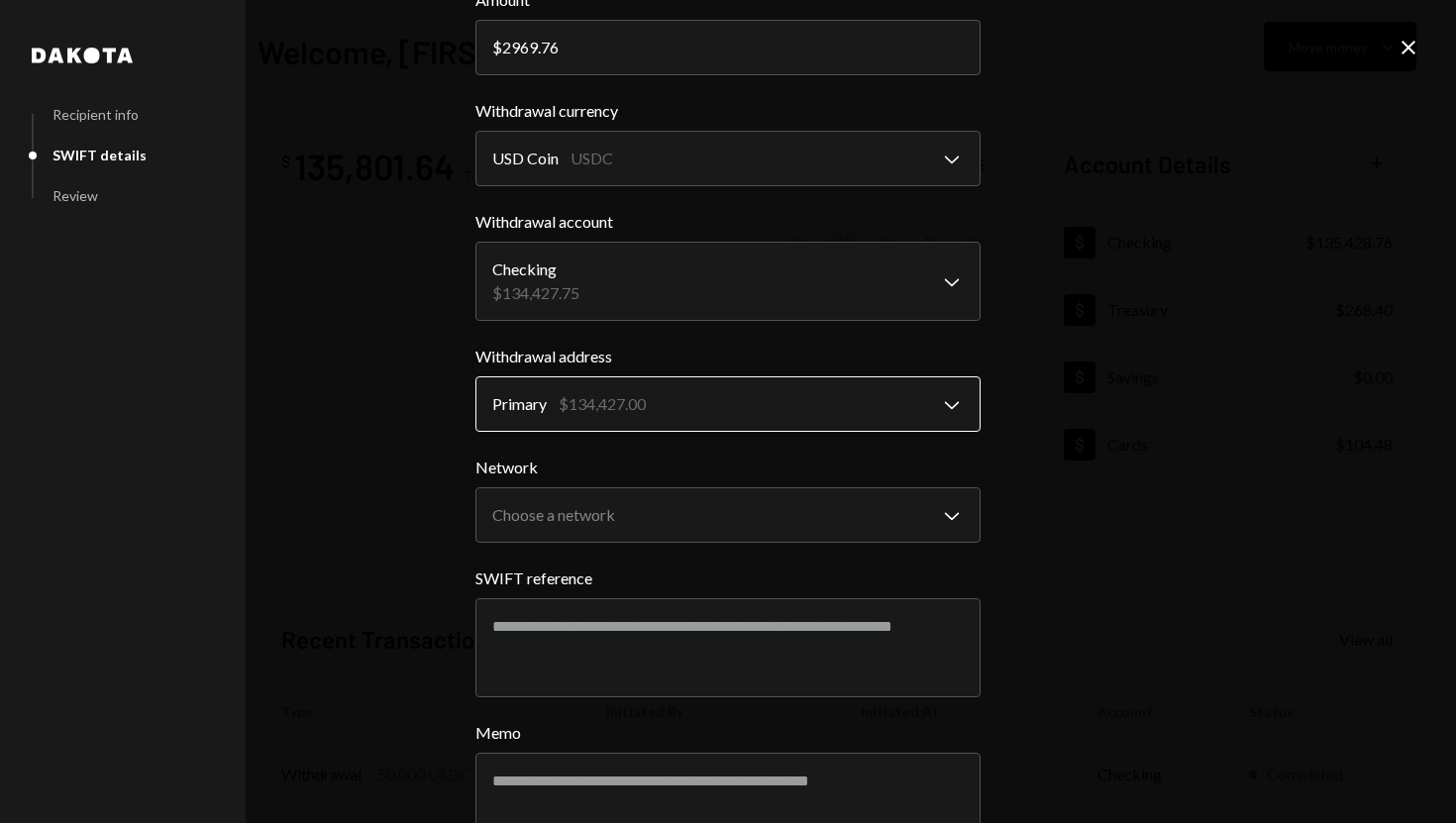 scroll, scrollTop: 135, scrollLeft: 0, axis: vertical 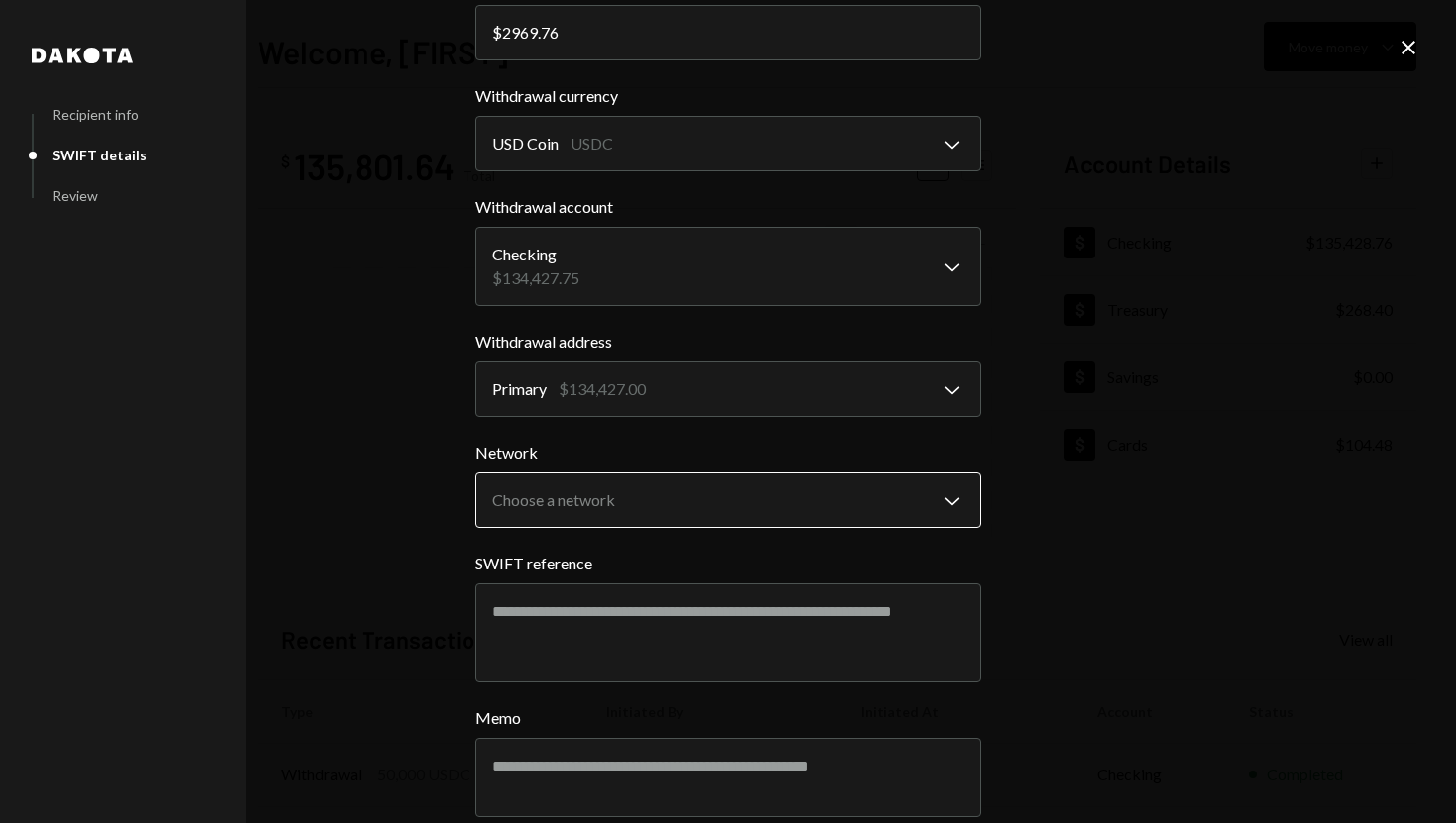 click on "S SPARK TECH HUB Caret Down Home Home Inbox Inbox Activities Transactions Accounts Accounts Caret Down Checking $135,428.76 Treasury $268.40 Savings $0.00 Cards $104.48 Dollar Rewards User Recipients Team Team Welcome, [FIRST] Move money Caret Down $ 135,801.64 Total Graph Accounts 1W 1M 3M 1Y ALL Account Details Plus Dollar Checking $135,428.76 Dollar Treasury $268.40 Dollar Savings $0.00 Dollar Cards $104.48 Recent Transactions View all Type Initiated By Initiated At Account Status Withdrawal 50,000  USDC [FIRST] [LAST] [DATE] [TIME] Checking Completed Bank Payment $3,317.00 [FIRST] [LAST] [DATE] [TIME] Checking Completed Bank Payment $15,494.00 [FIRST] [LAST] [DATE] [TIME] Checking Completed Bank Payment $1,937.00 [FIRST] [LAST] [DATE] [TIME] Checking Completed Deposit 200,000  USDC 0xAe4F...eF6Ab4 Copy [DATE] [TIME] Checking Completed /dashboard   Dakota Recipient info SWIFT details Review SWIFT Transfer Arrives 3-5 business days Amount $ 2969.76 Withdrawal currency USD Coin USDC" at bounding box center (728, 411) 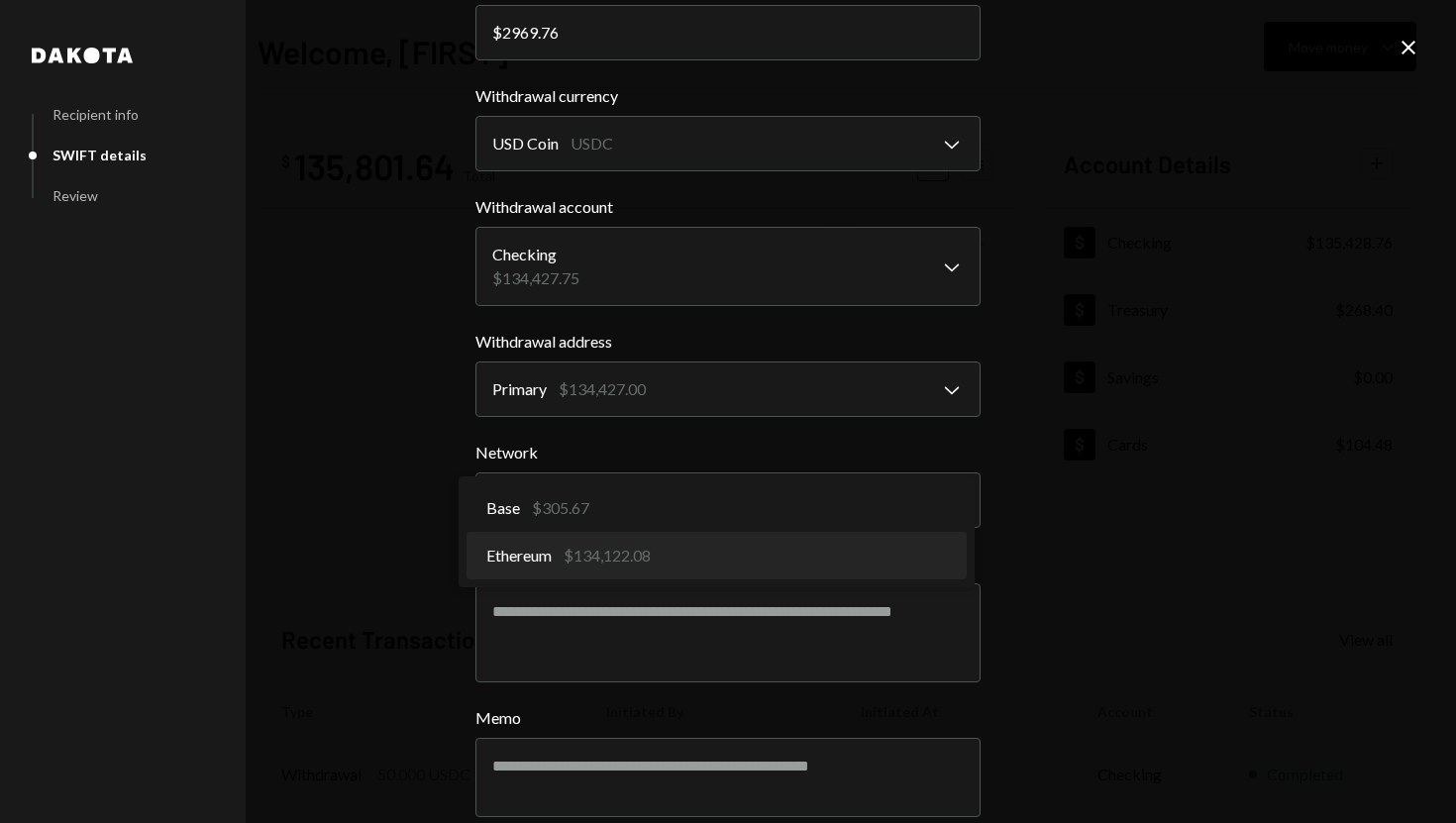 select on "**********" 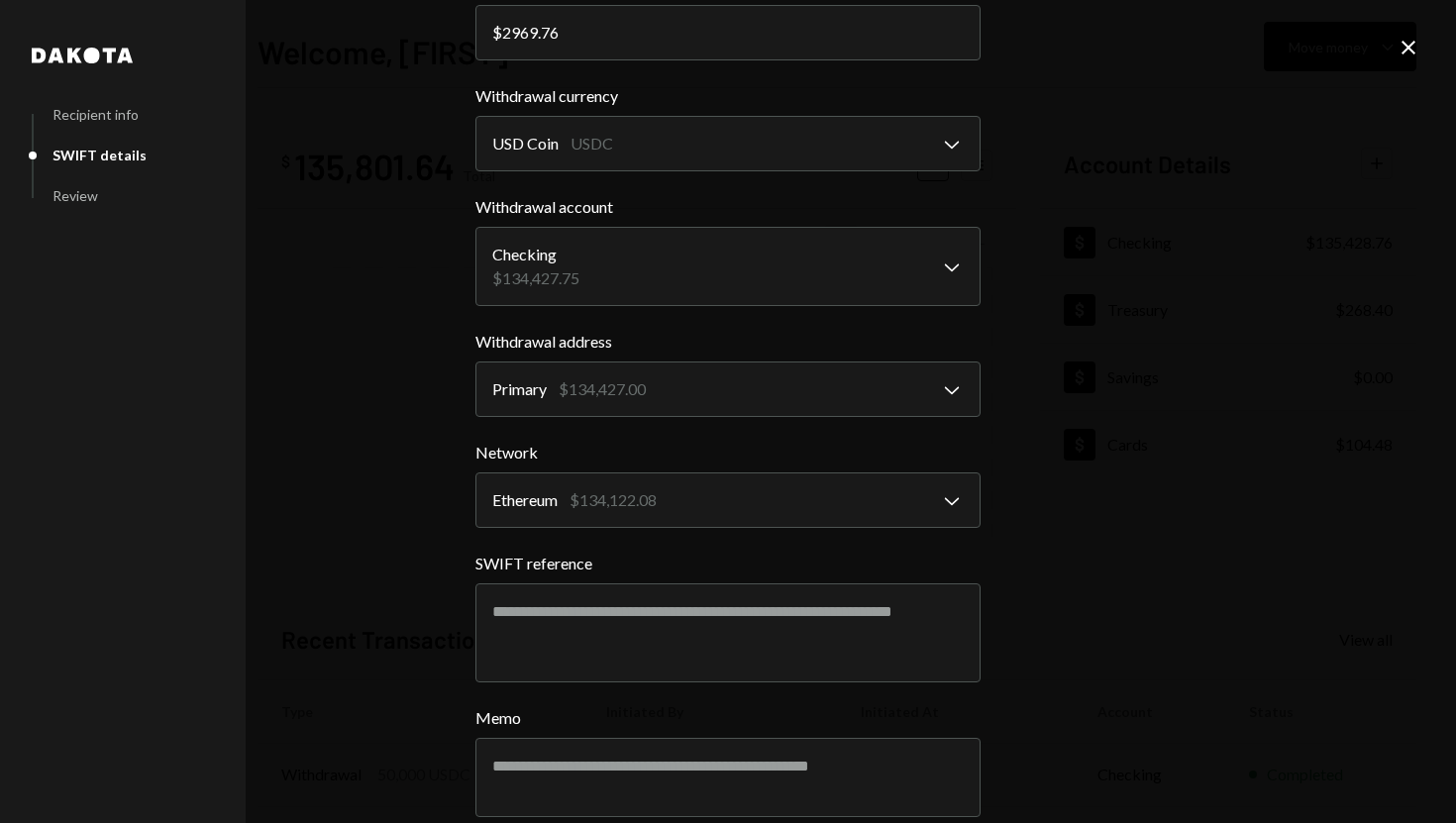 scroll, scrollTop: 230, scrollLeft: 0, axis: vertical 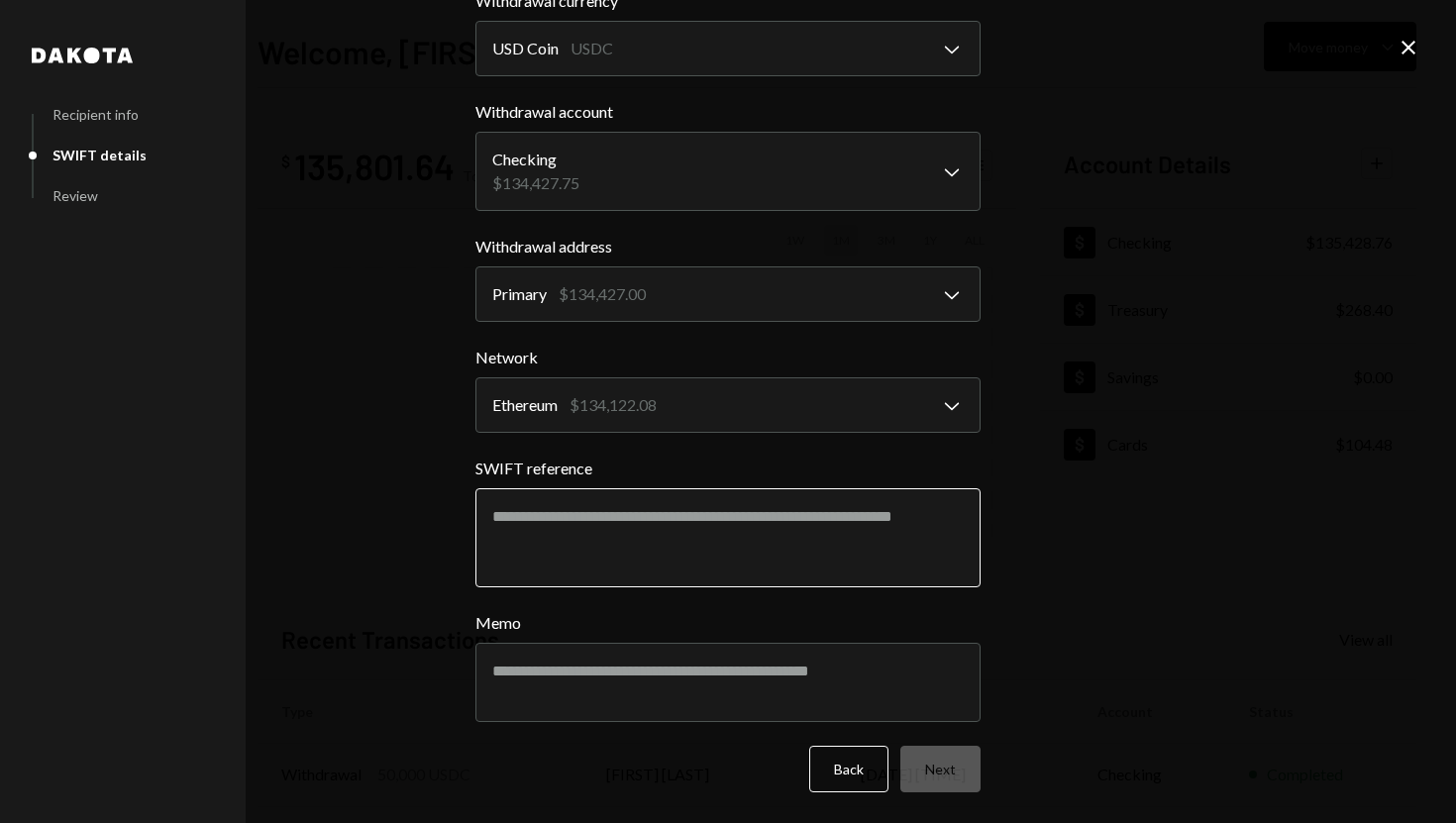 click on "SWIFT reference" at bounding box center [728, 538] 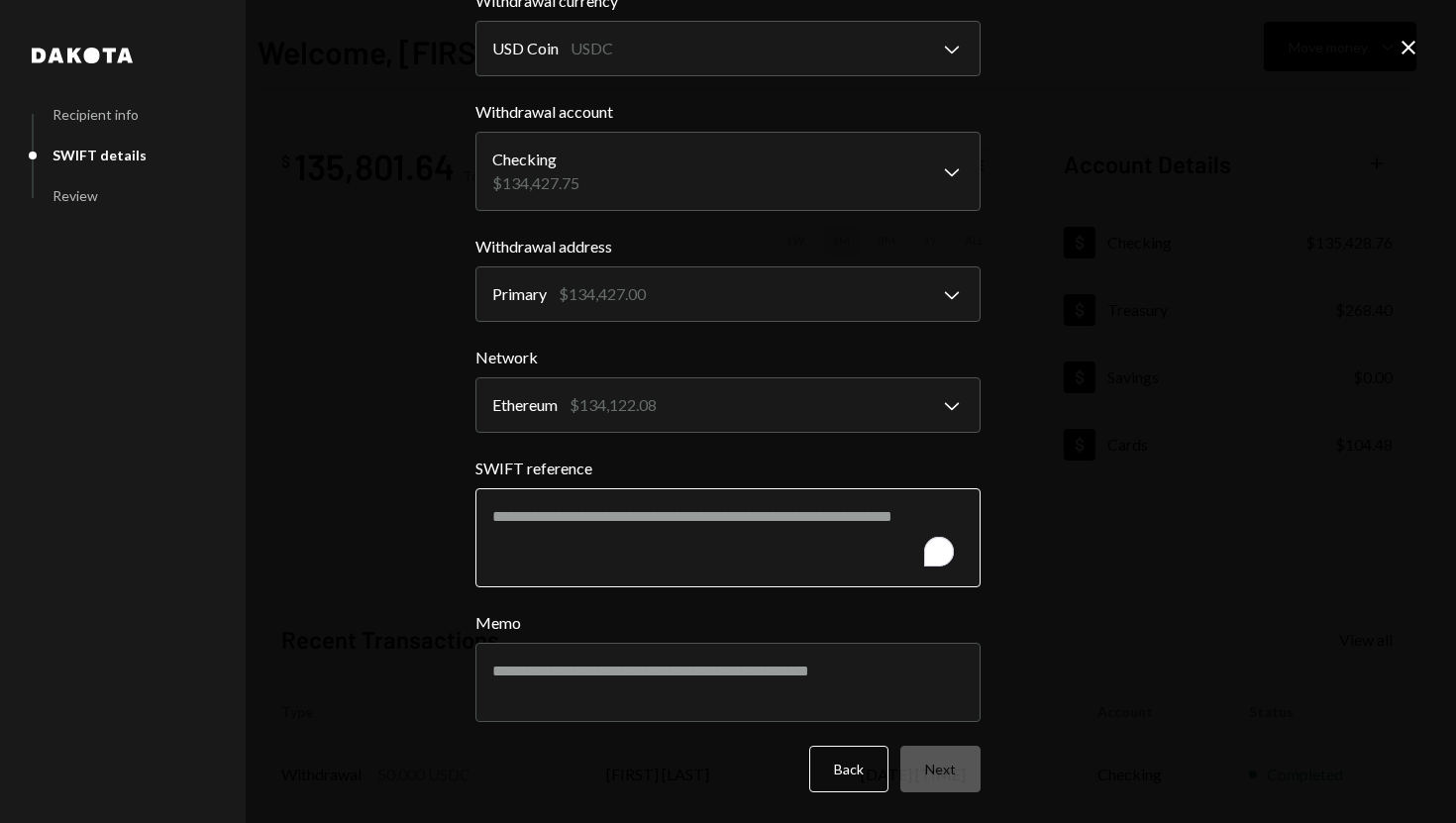 paste on "**********" 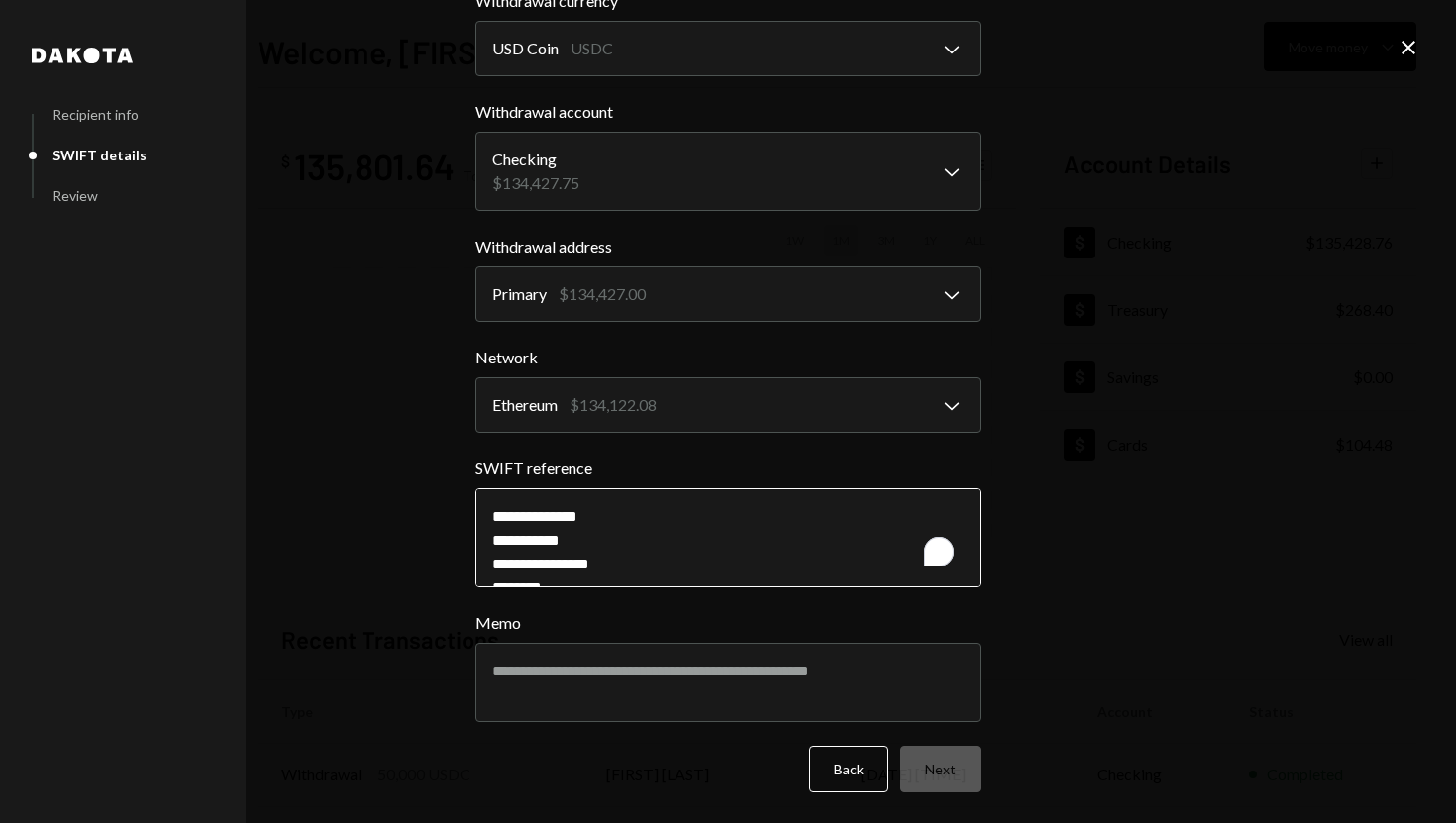 scroll, scrollTop: 11, scrollLeft: 0, axis: vertical 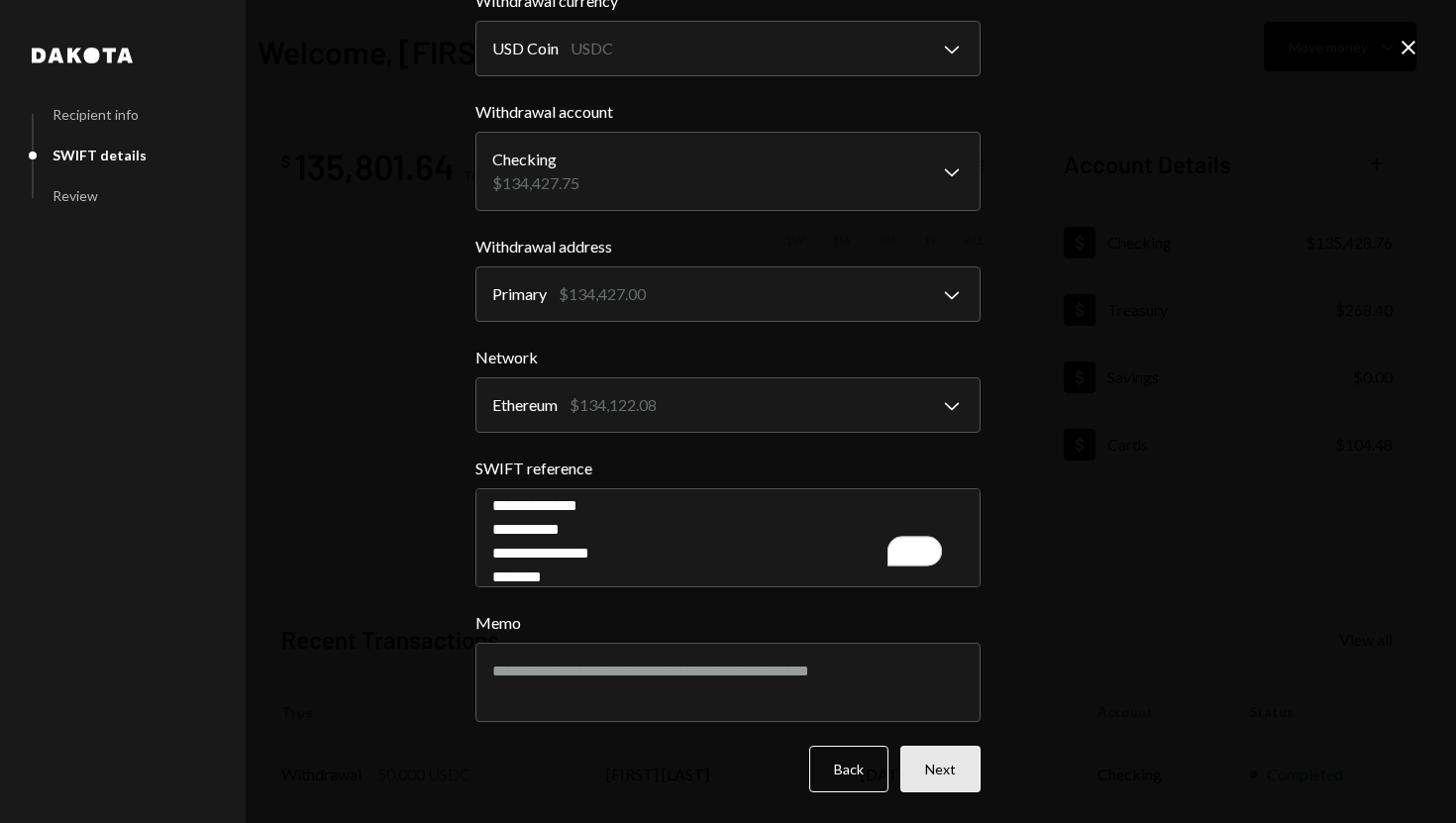 click on "Next" at bounding box center (940, 769) 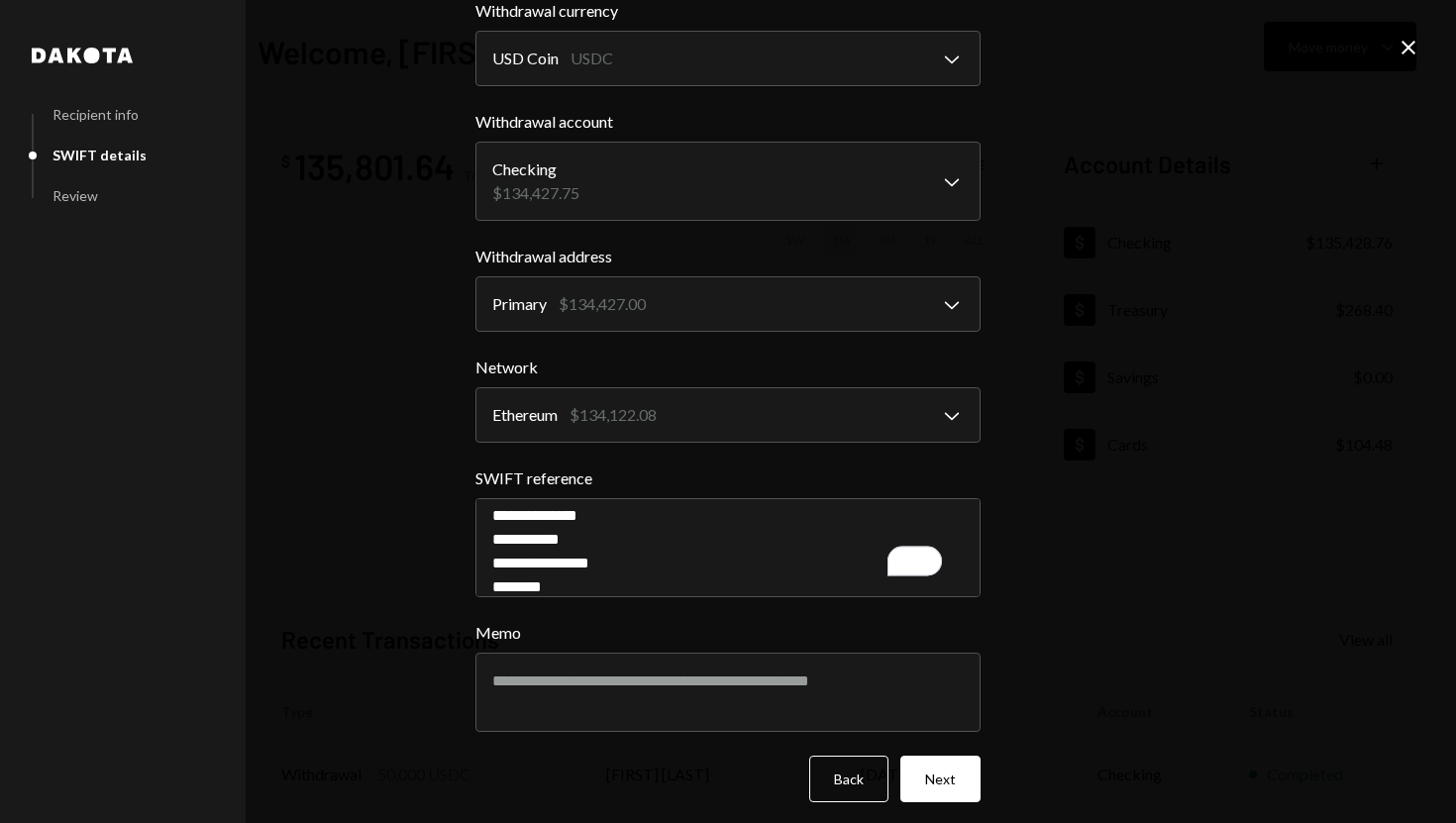 scroll, scrollTop: 322, scrollLeft: 0, axis: vertical 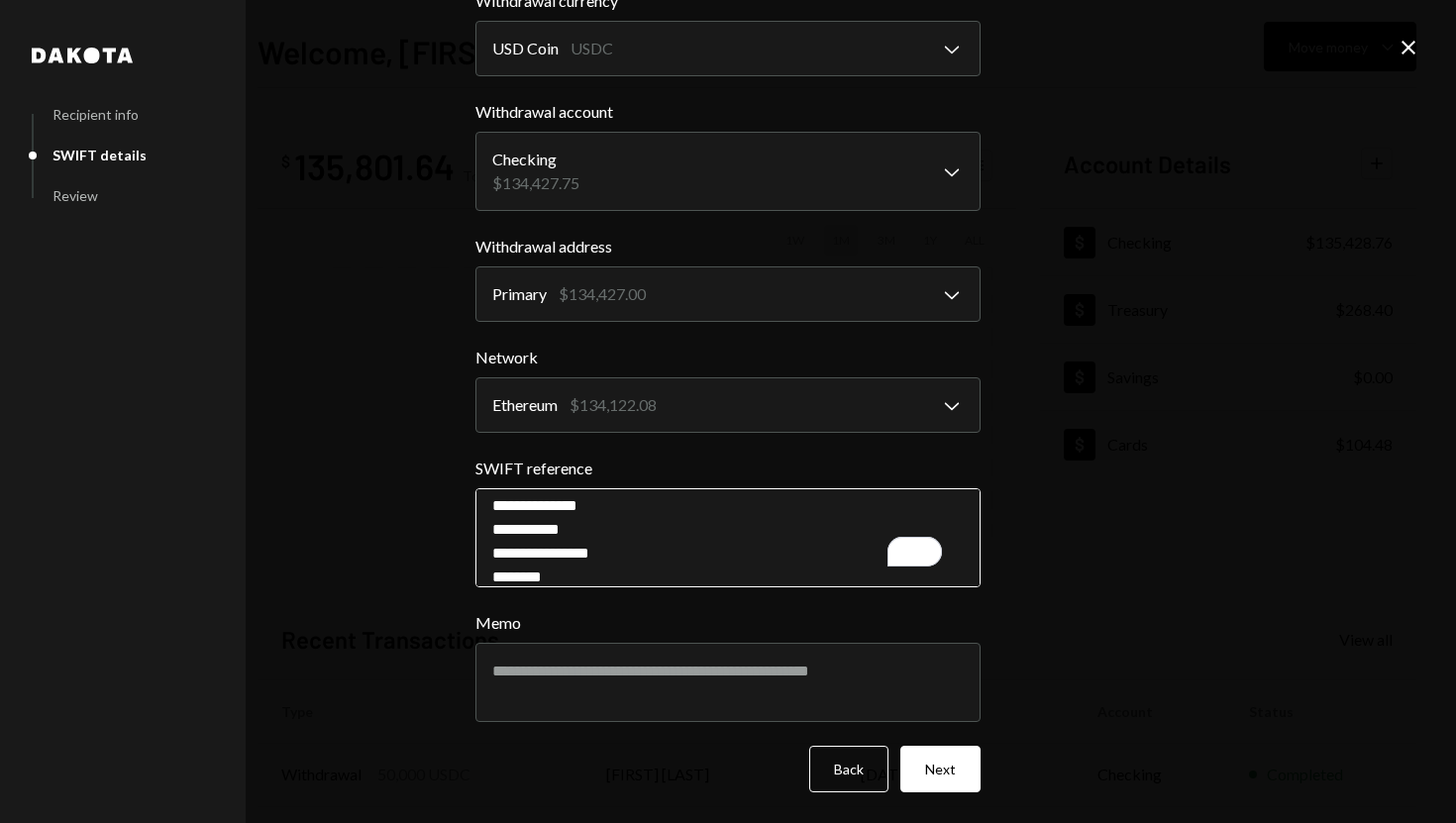 click on "**********" at bounding box center [728, 538] 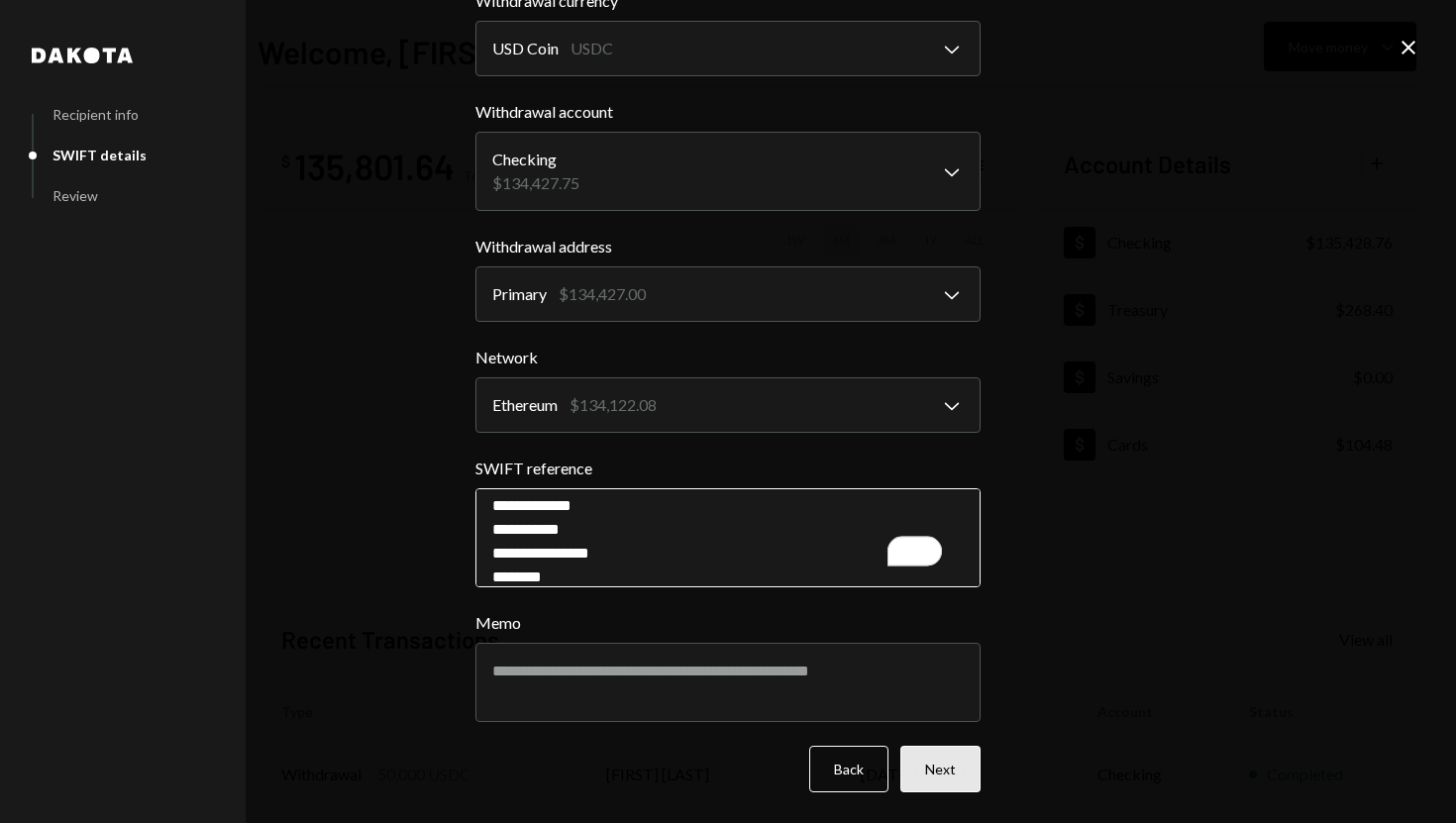 type on "**********" 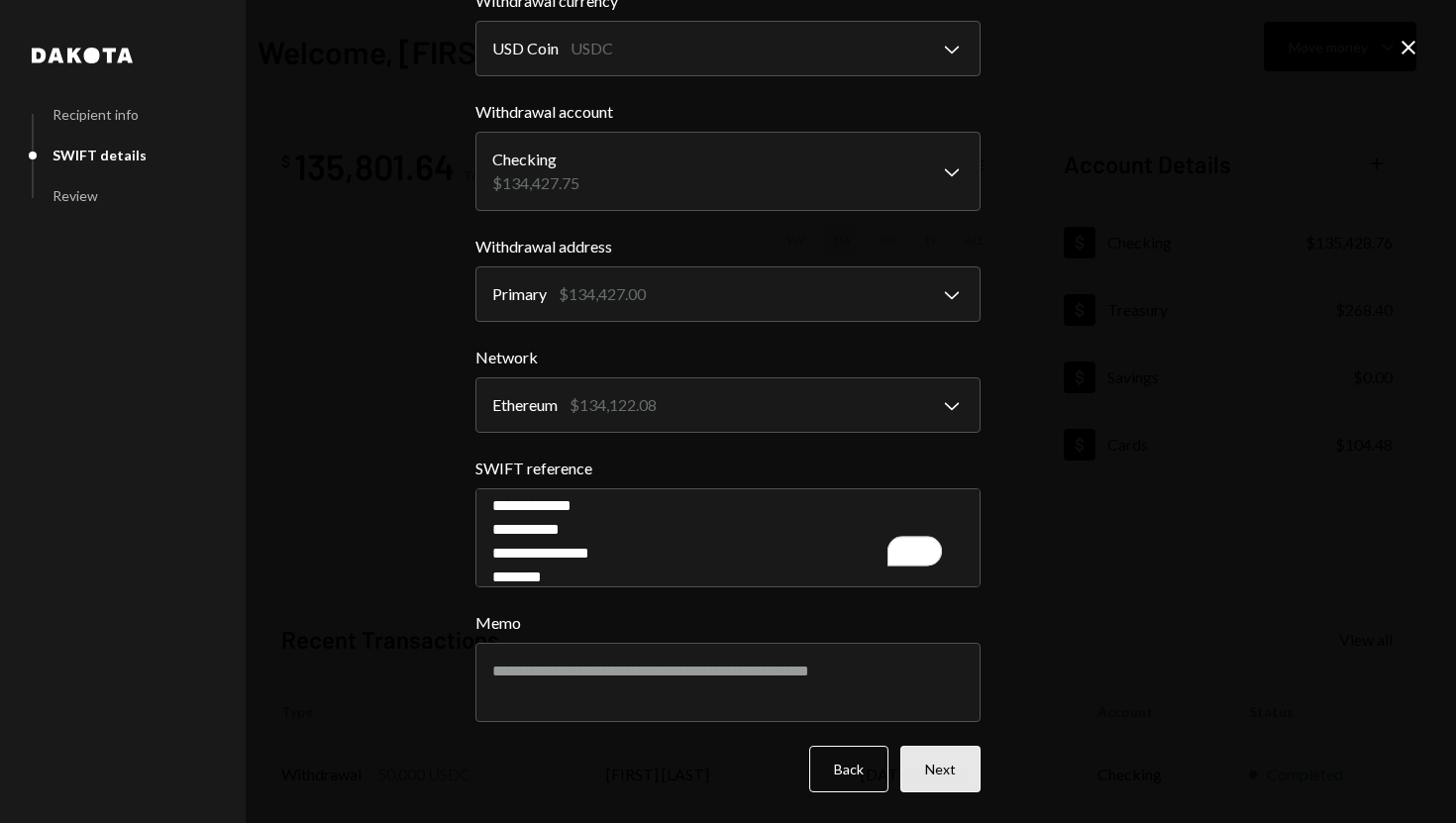 click on "Next" at bounding box center [940, 769] 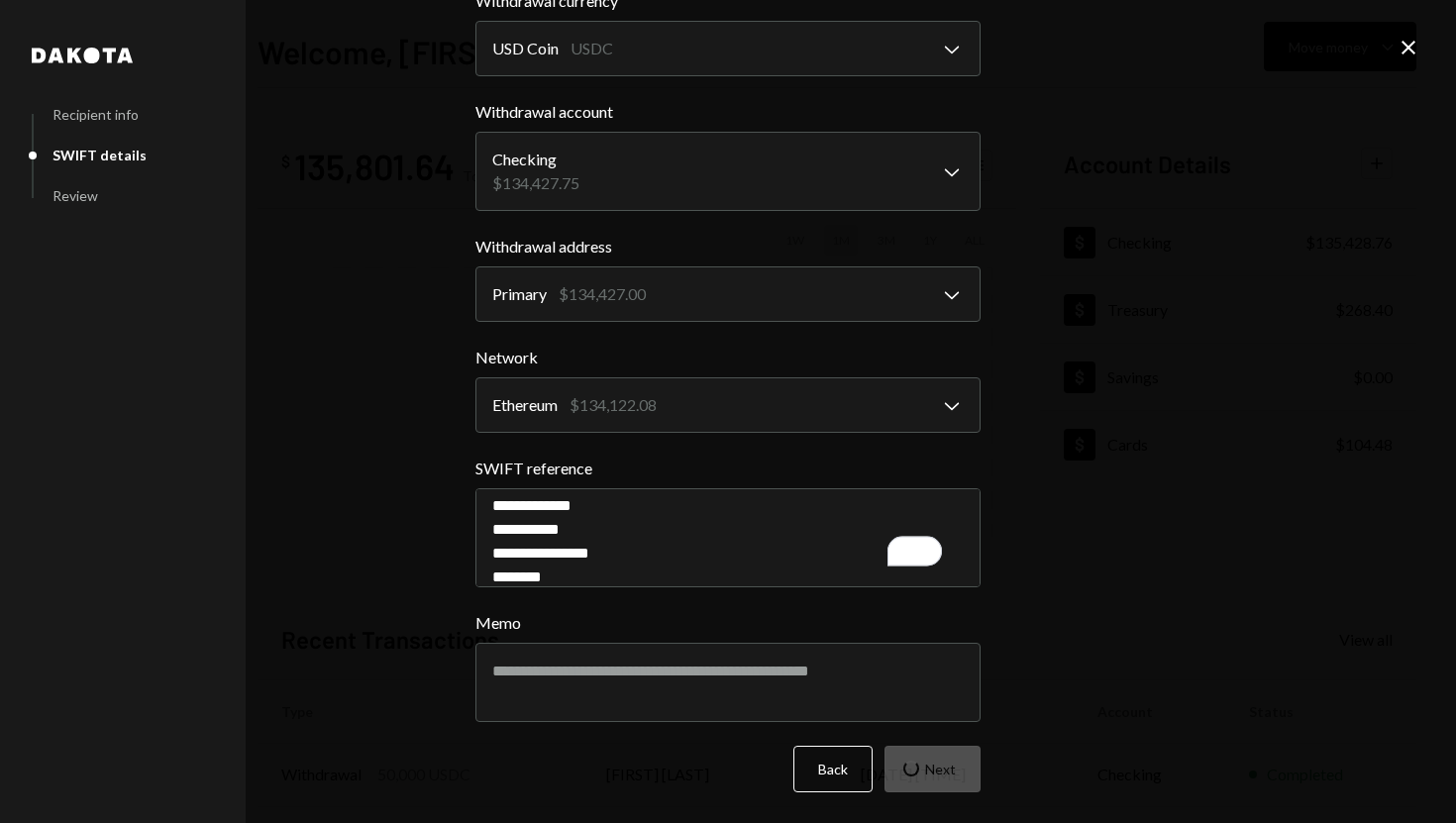 scroll, scrollTop: 0, scrollLeft: 0, axis: both 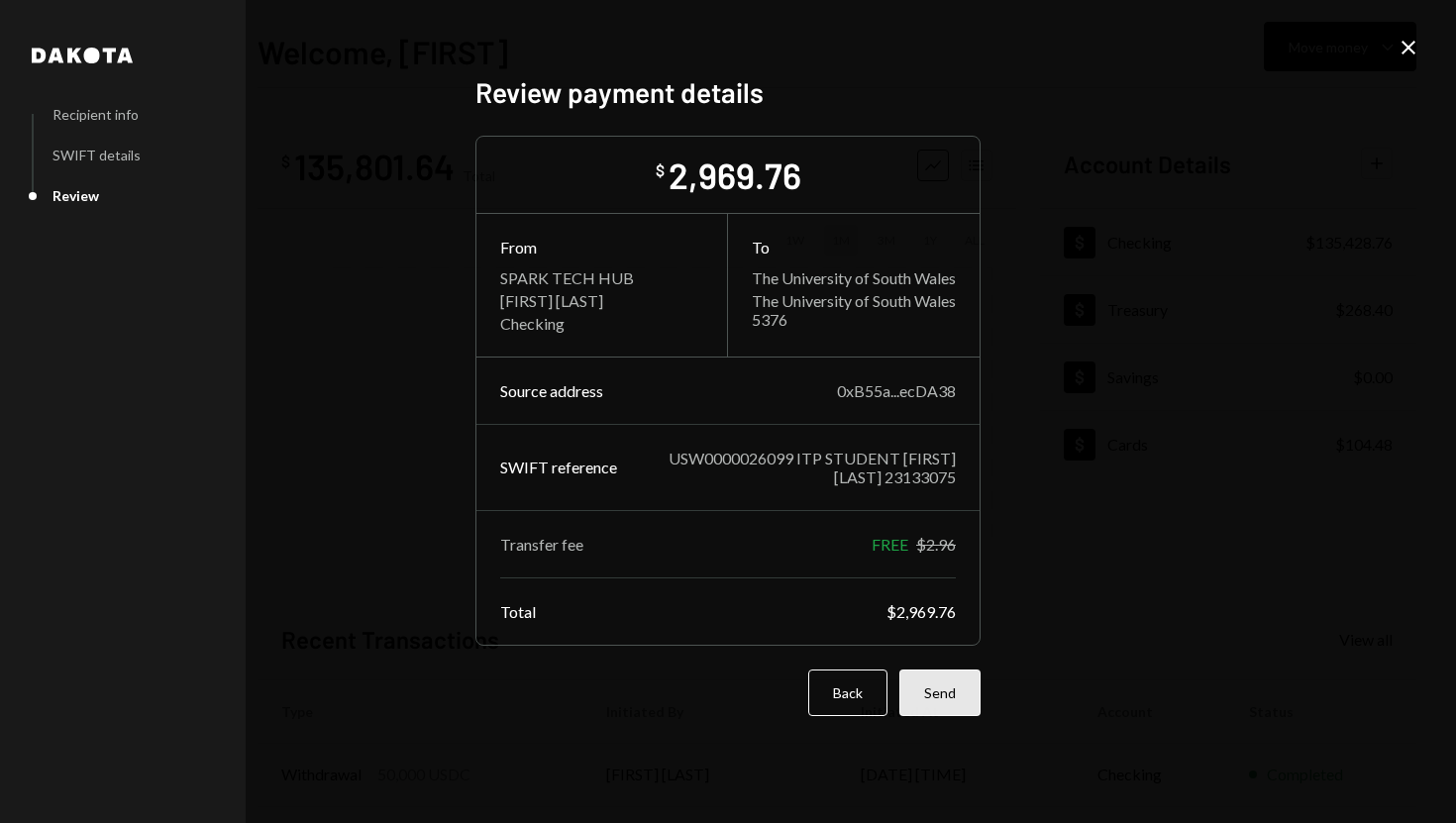 click on "Send" at bounding box center [940, 692] 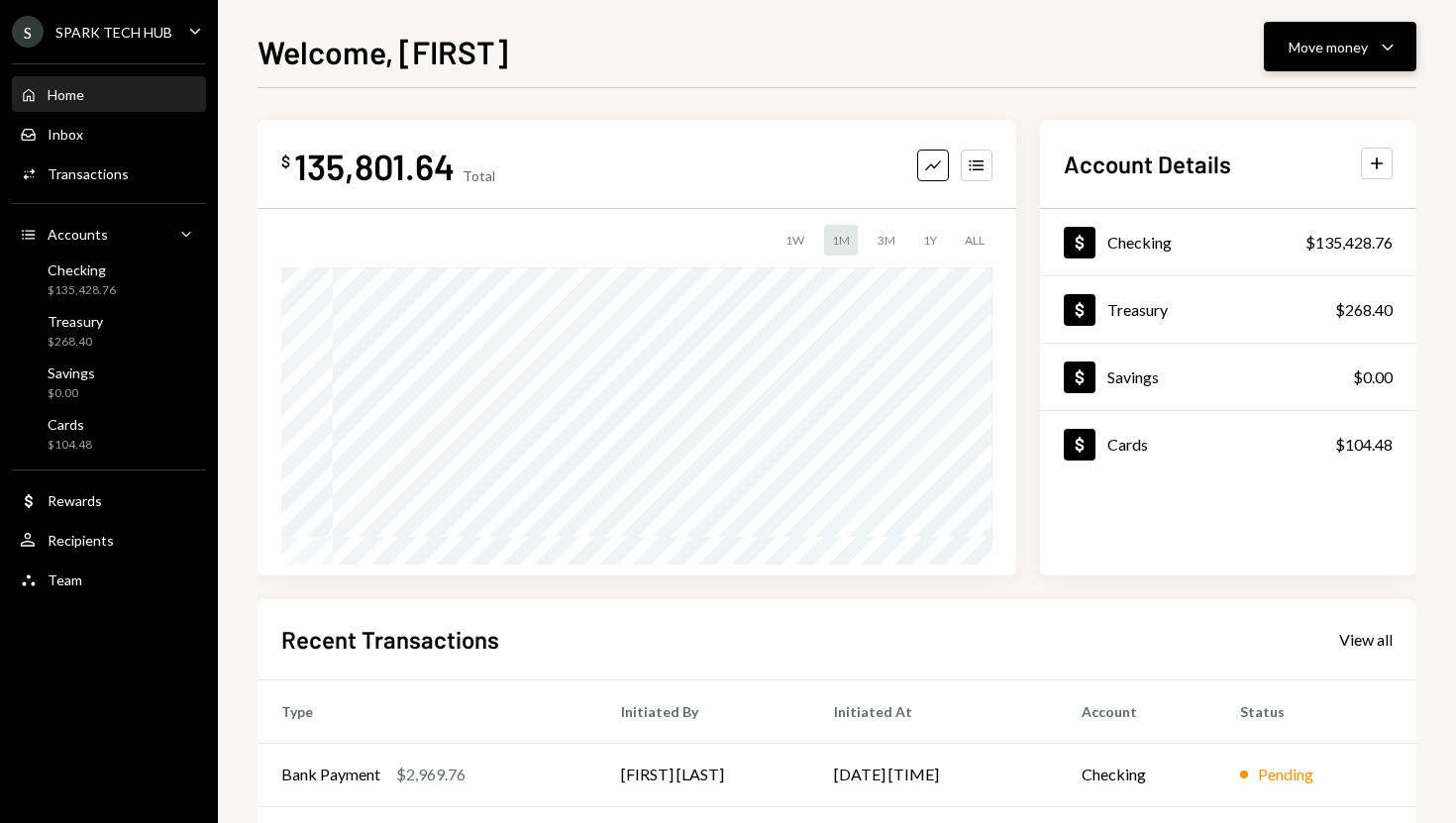 click on "Move money" at bounding box center [1328, 47] 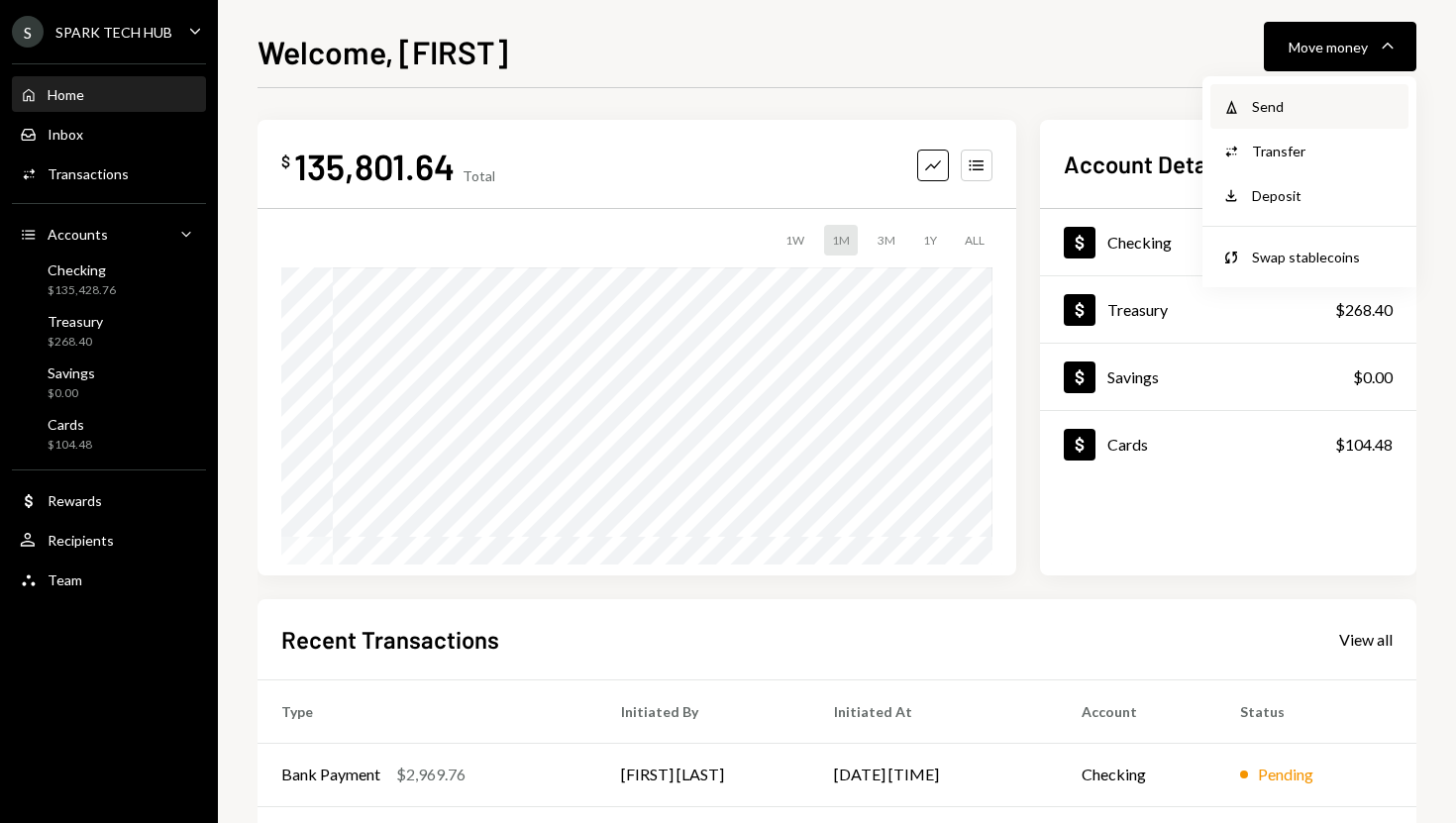 click on "Send" at bounding box center (1324, 106) 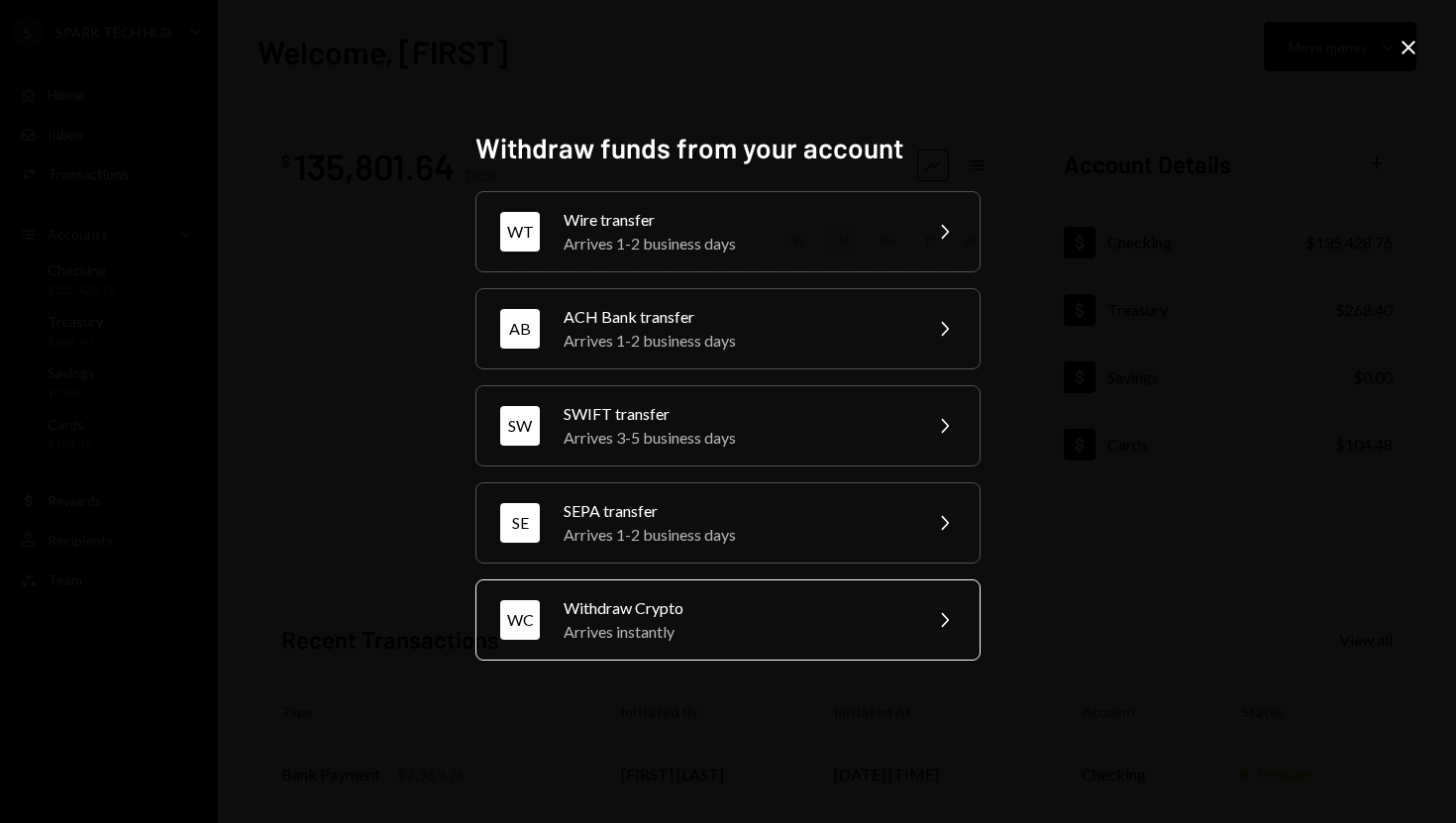 click on "Withdraw Crypto" at bounding box center (736, 608) 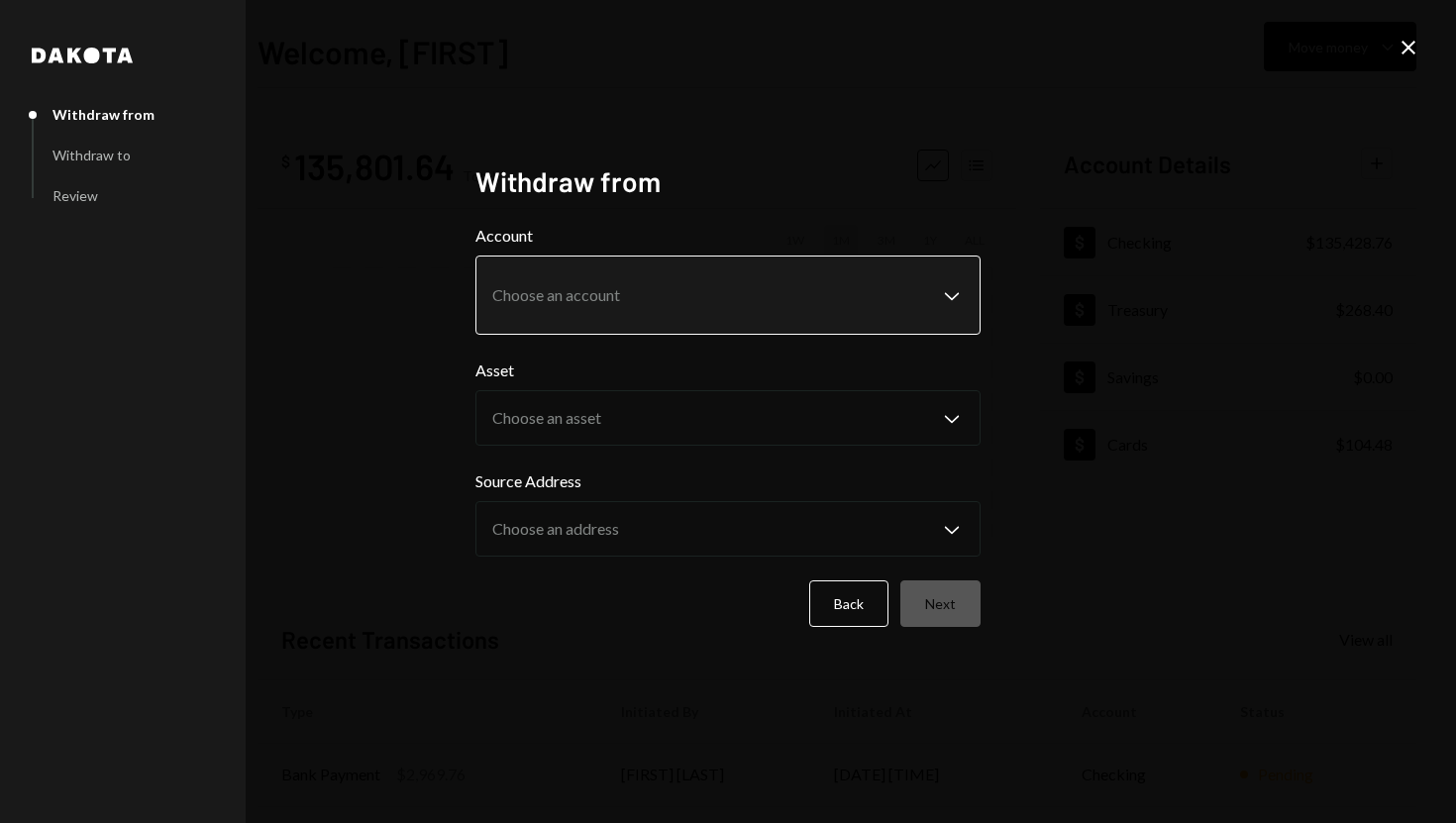 click on "**********" at bounding box center [728, 411] 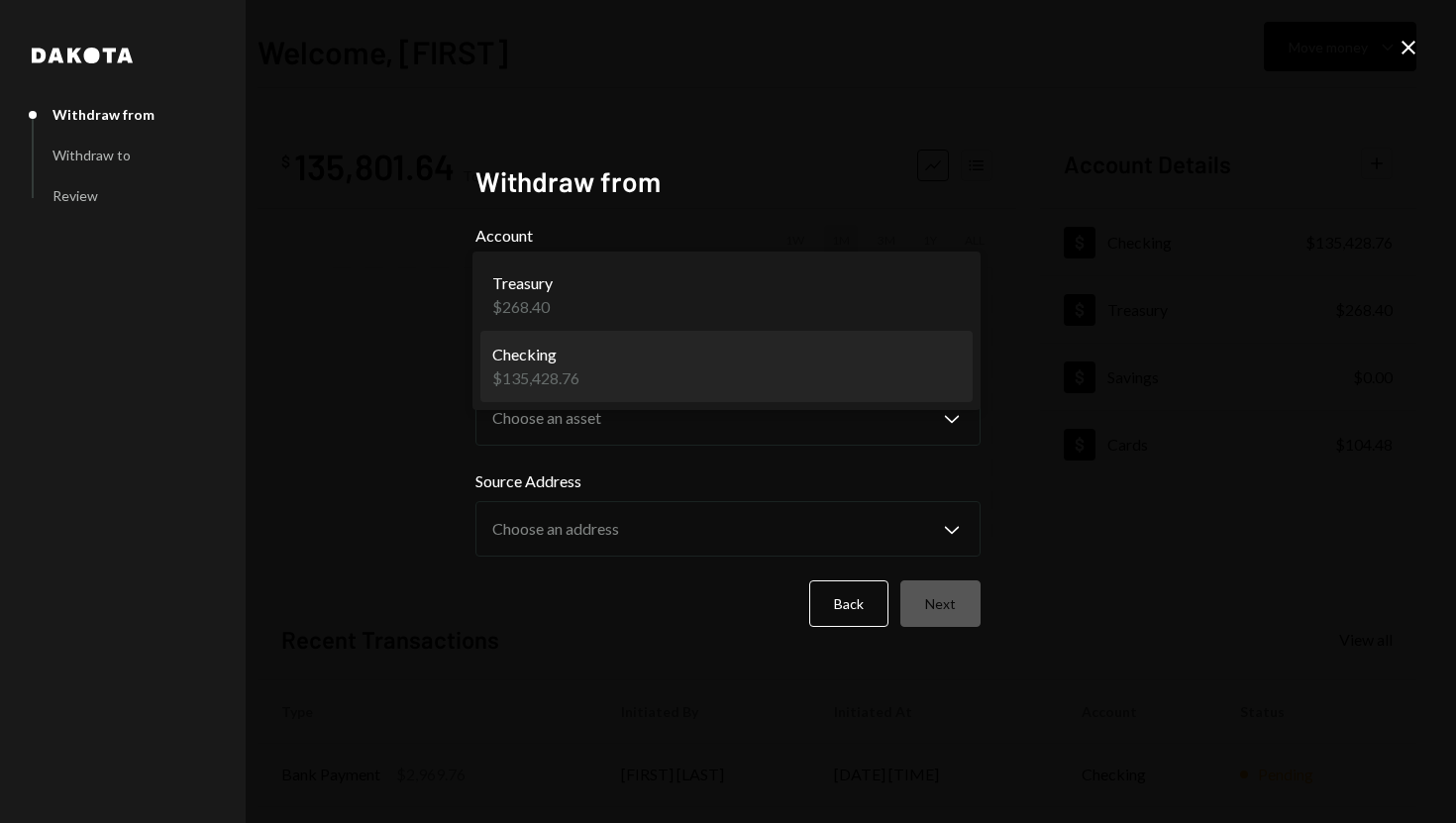 select on "**********" 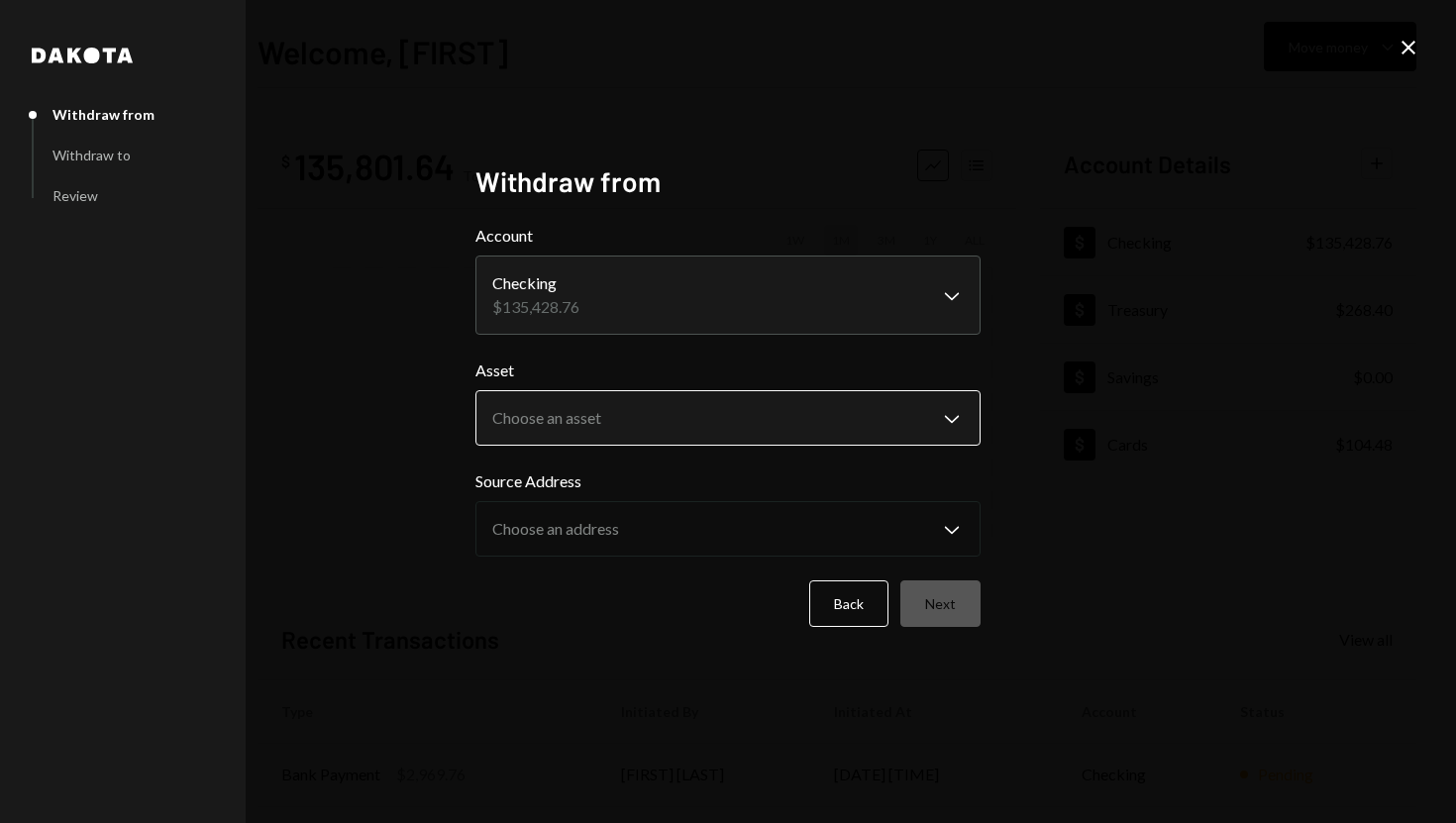 click on "**********" at bounding box center [728, 411] 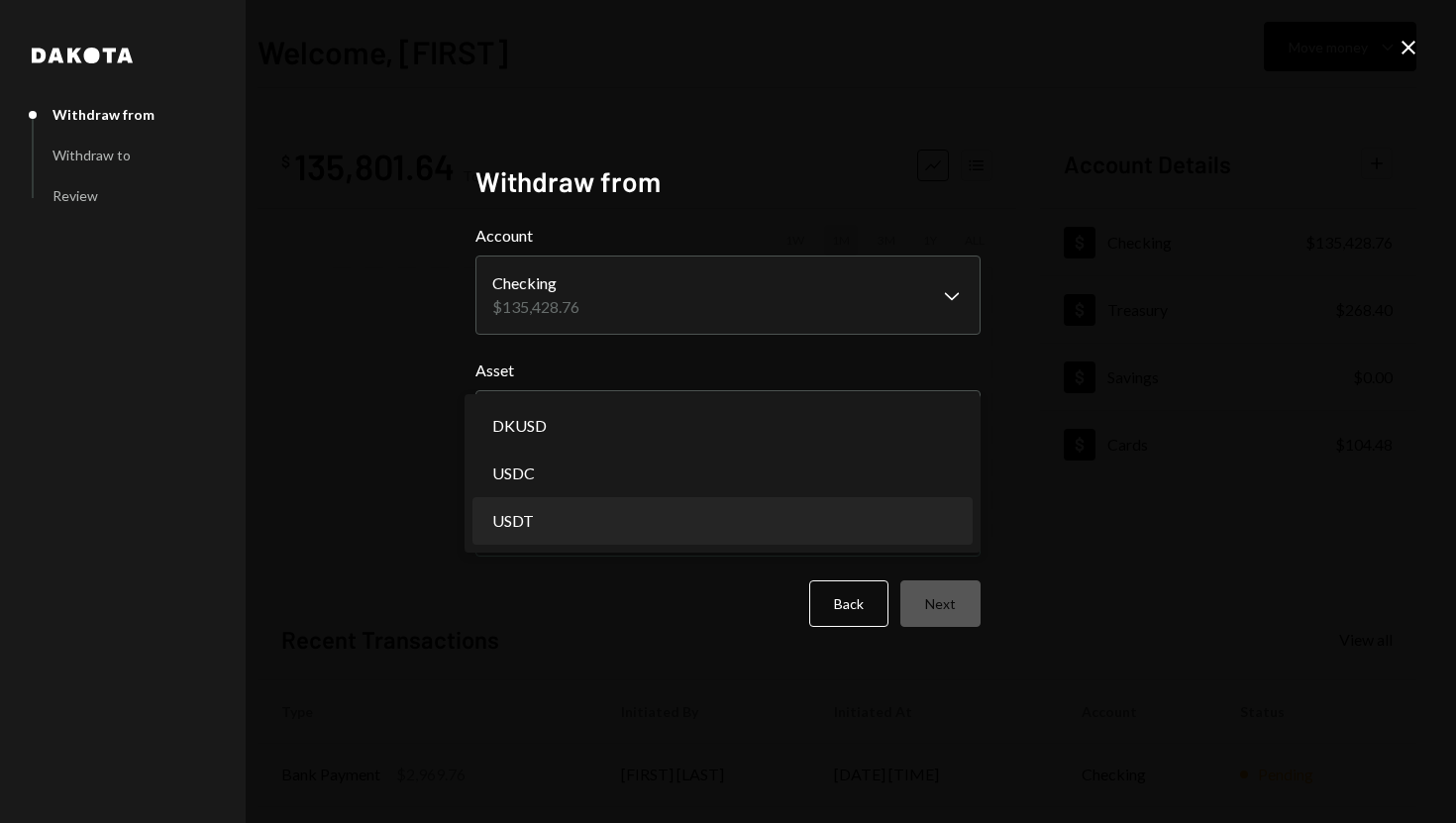 select on "****" 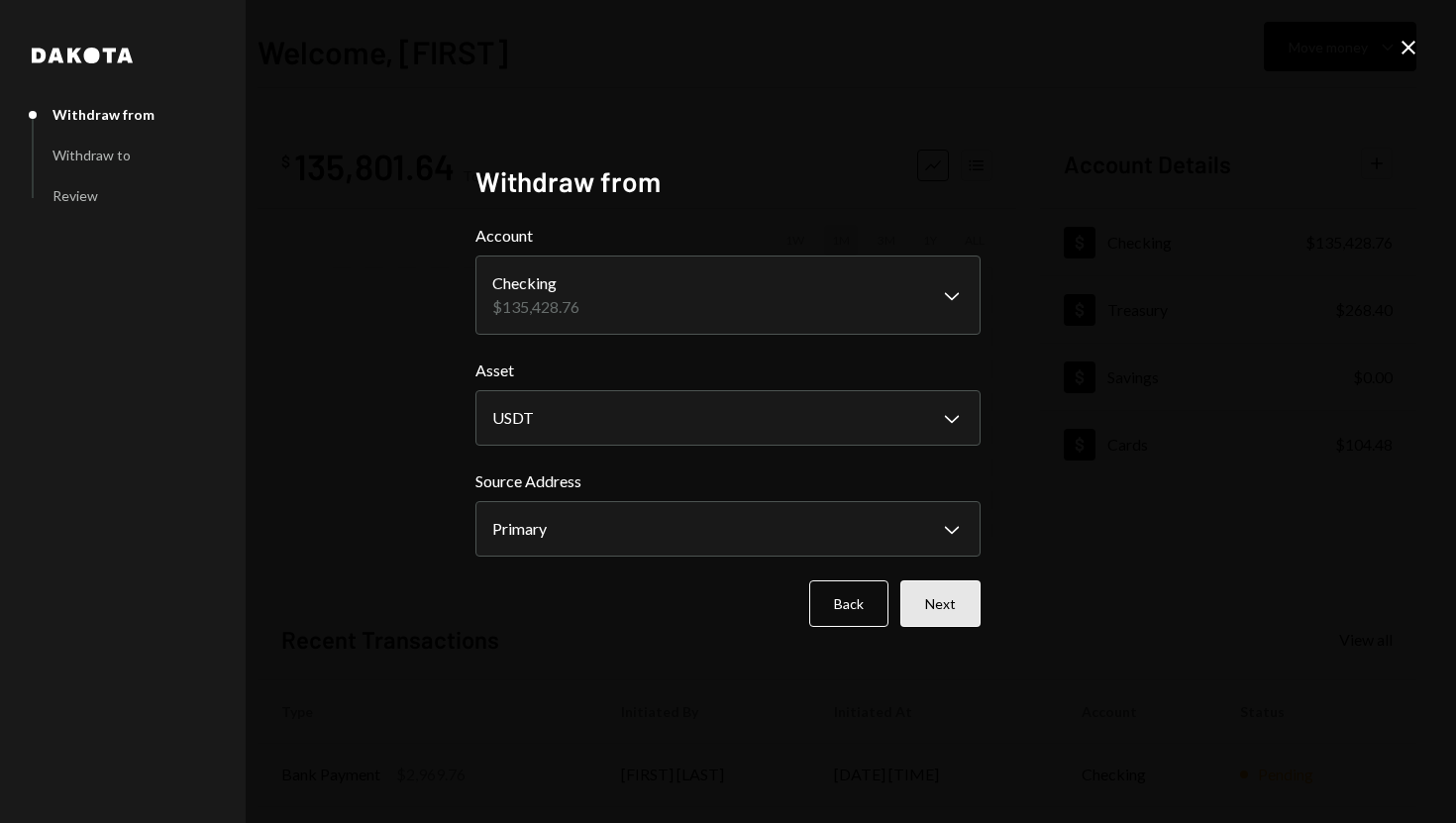 click on "Next" at bounding box center [940, 603] 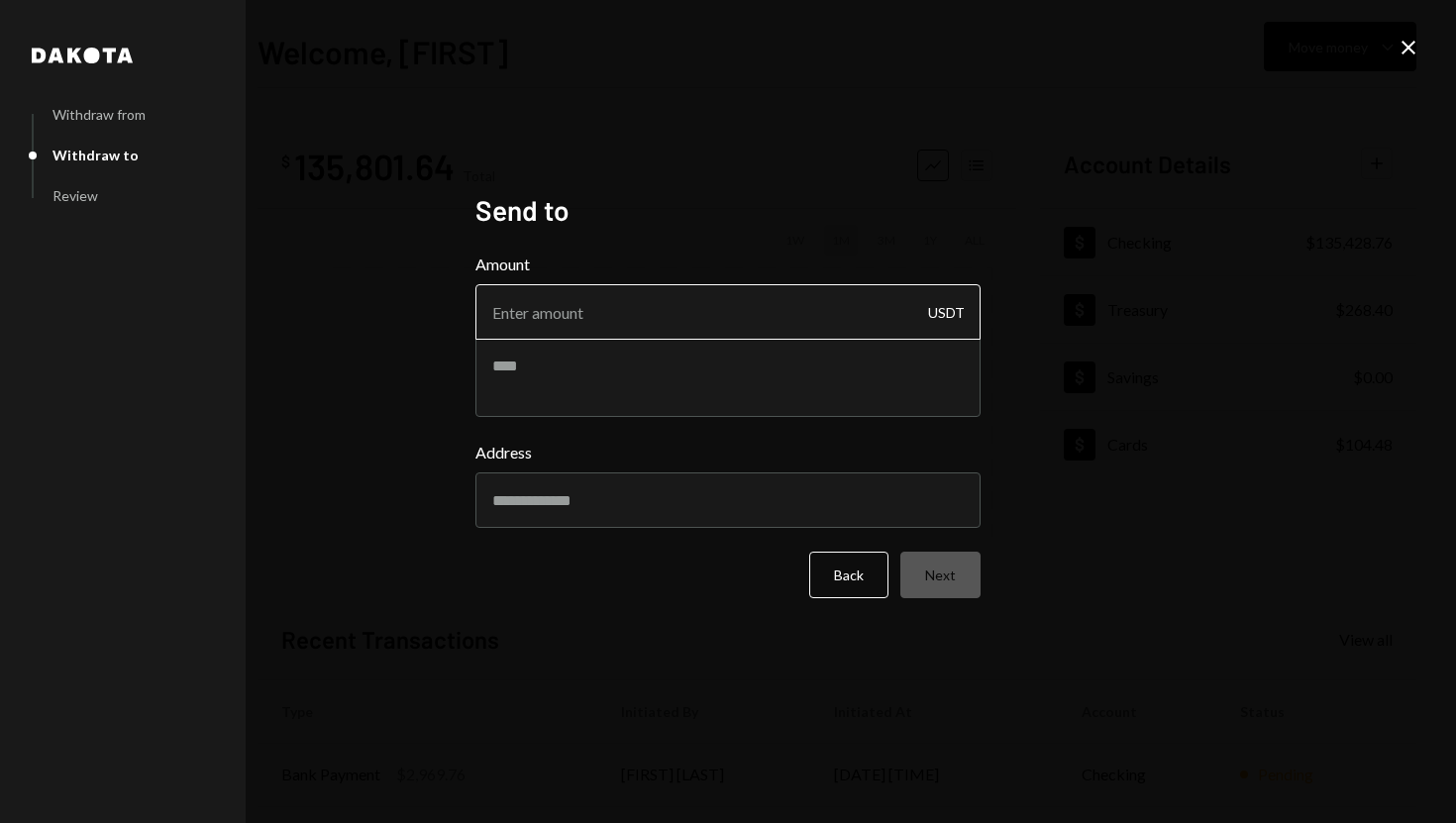 click on "Amount" at bounding box center (728, 312) 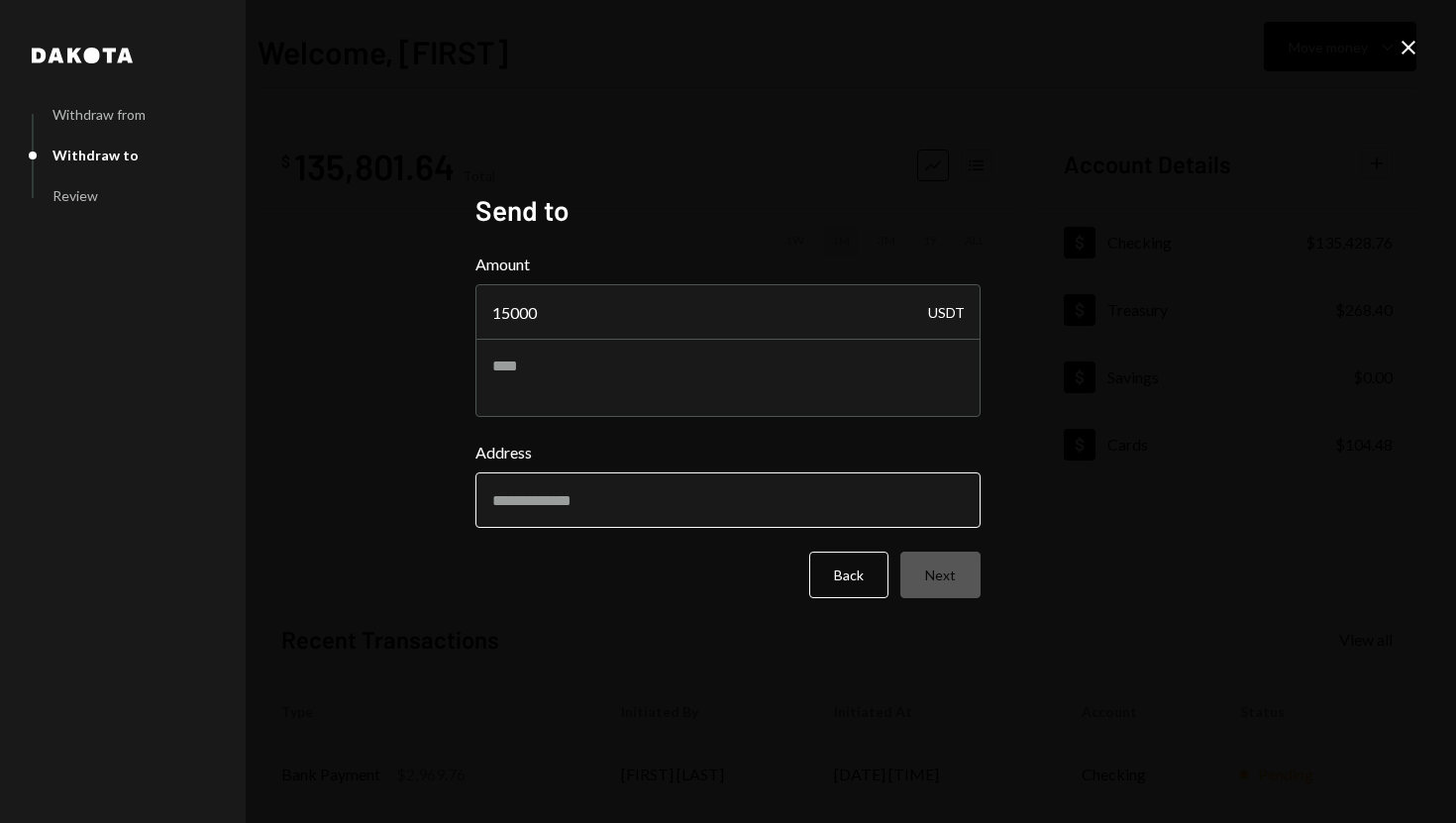 type on "15000" 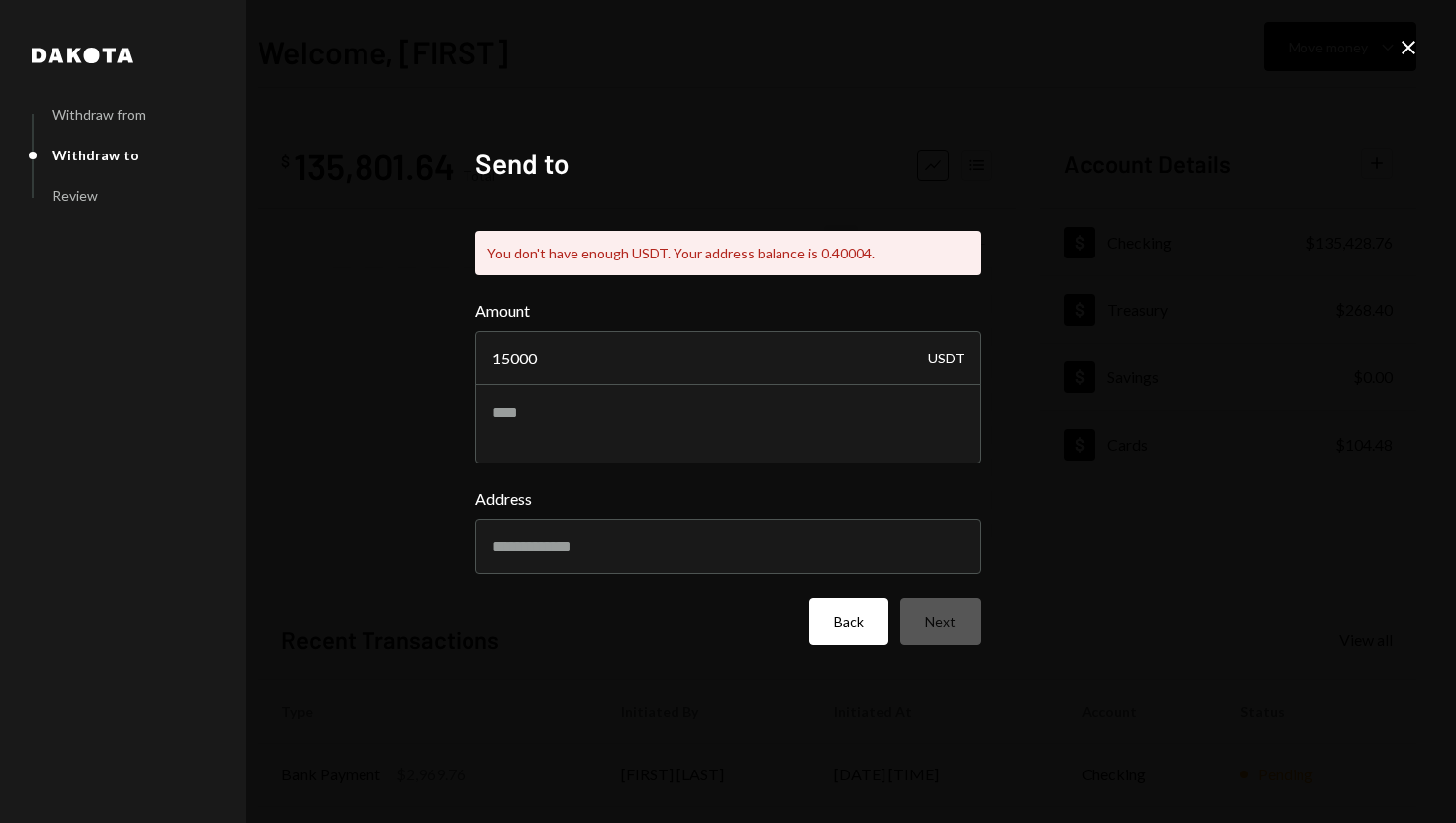 click on "Back" at bounding box center (849, 621) 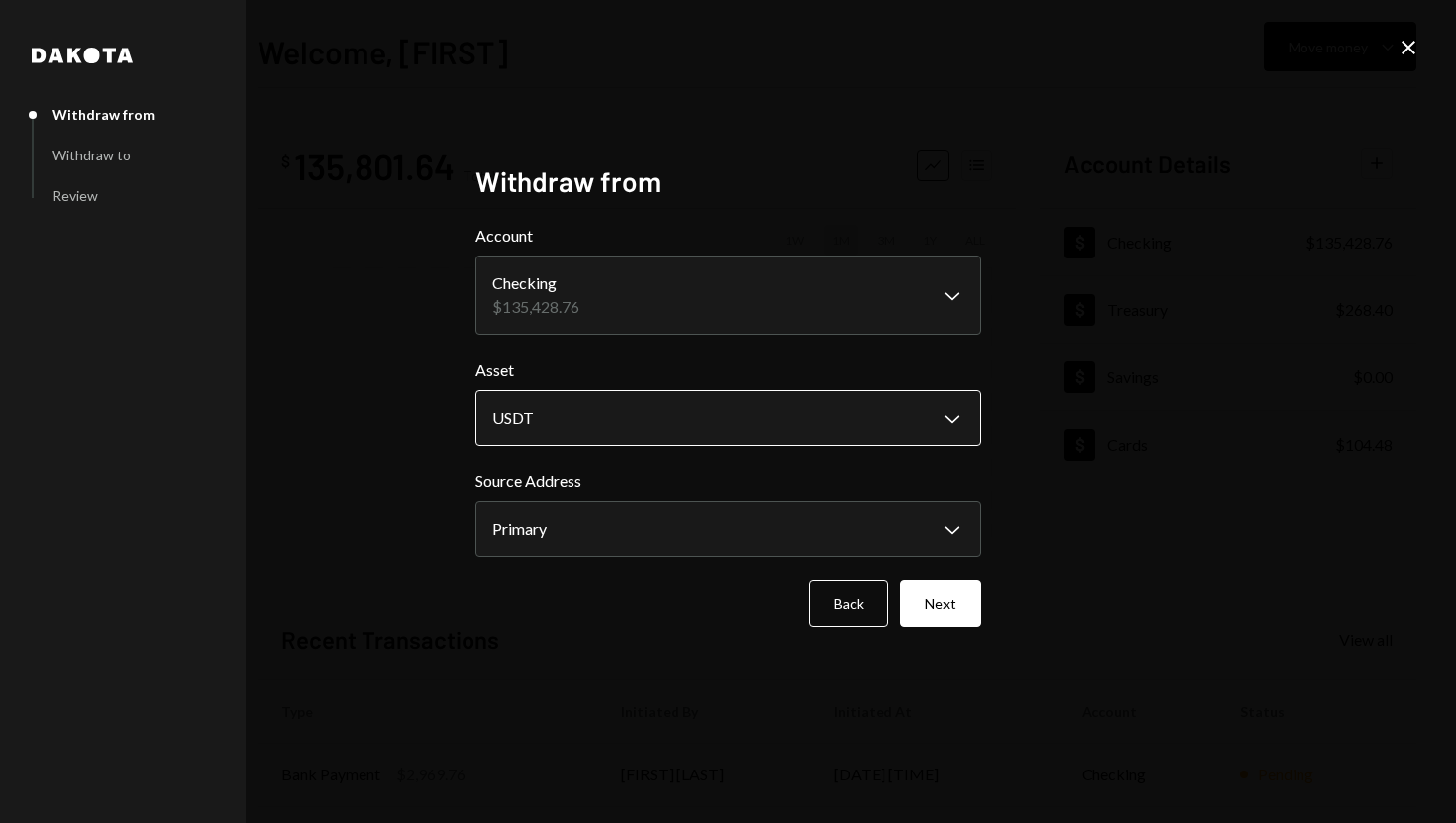 click on "**********" at bounding box center (728, 411) 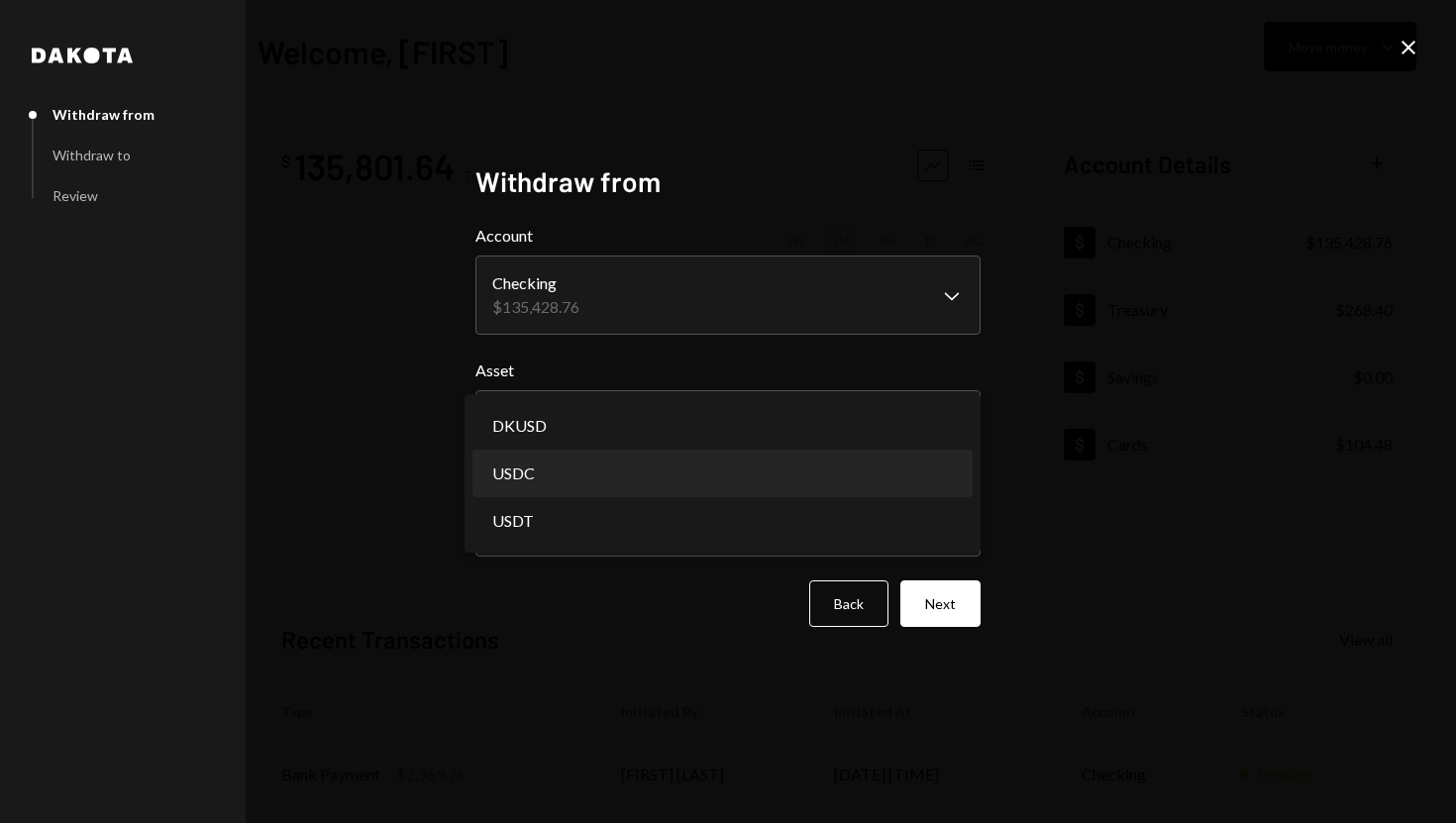 select on "****" 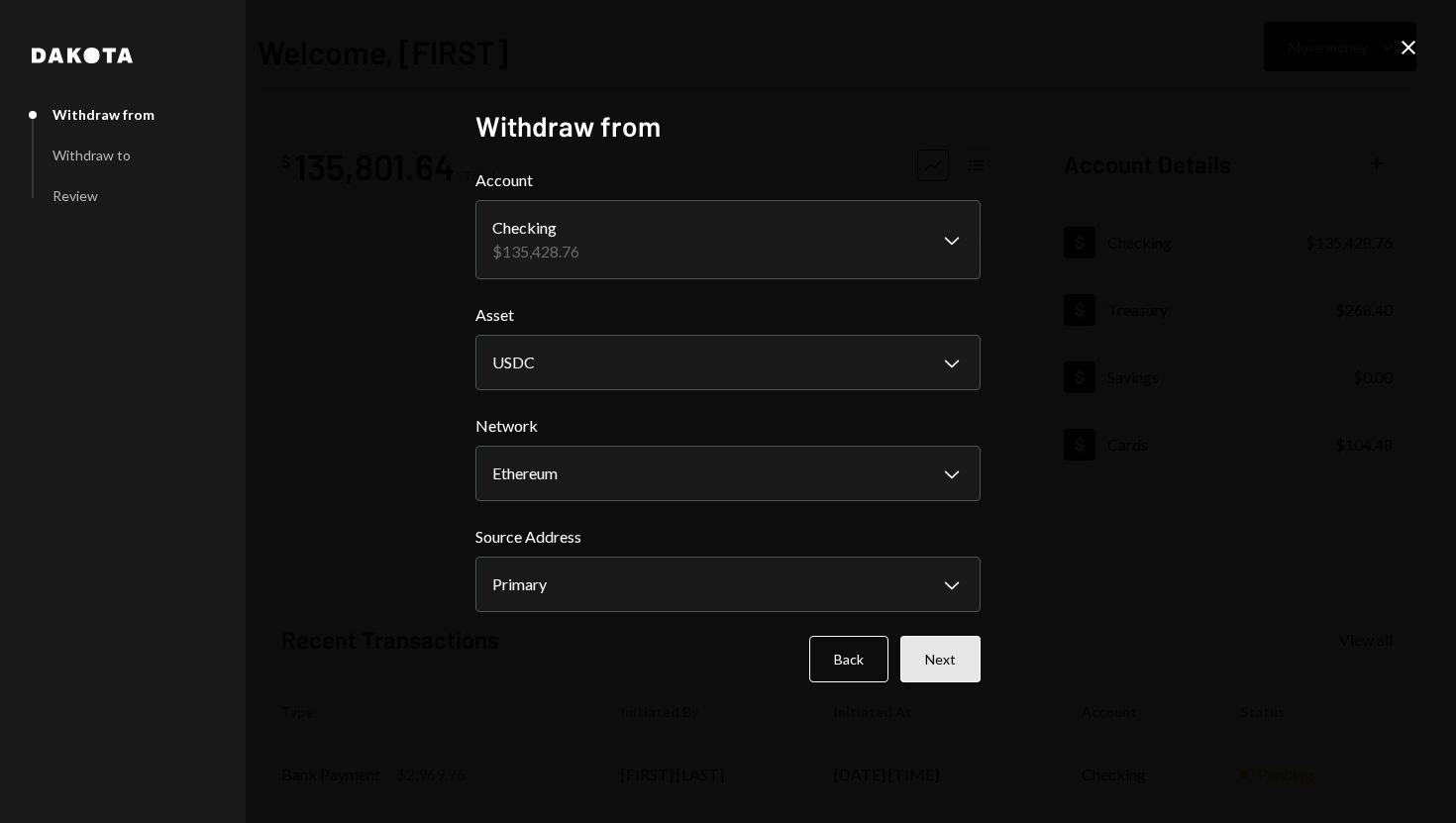 click on "Next" at bounding box center (940, 659) 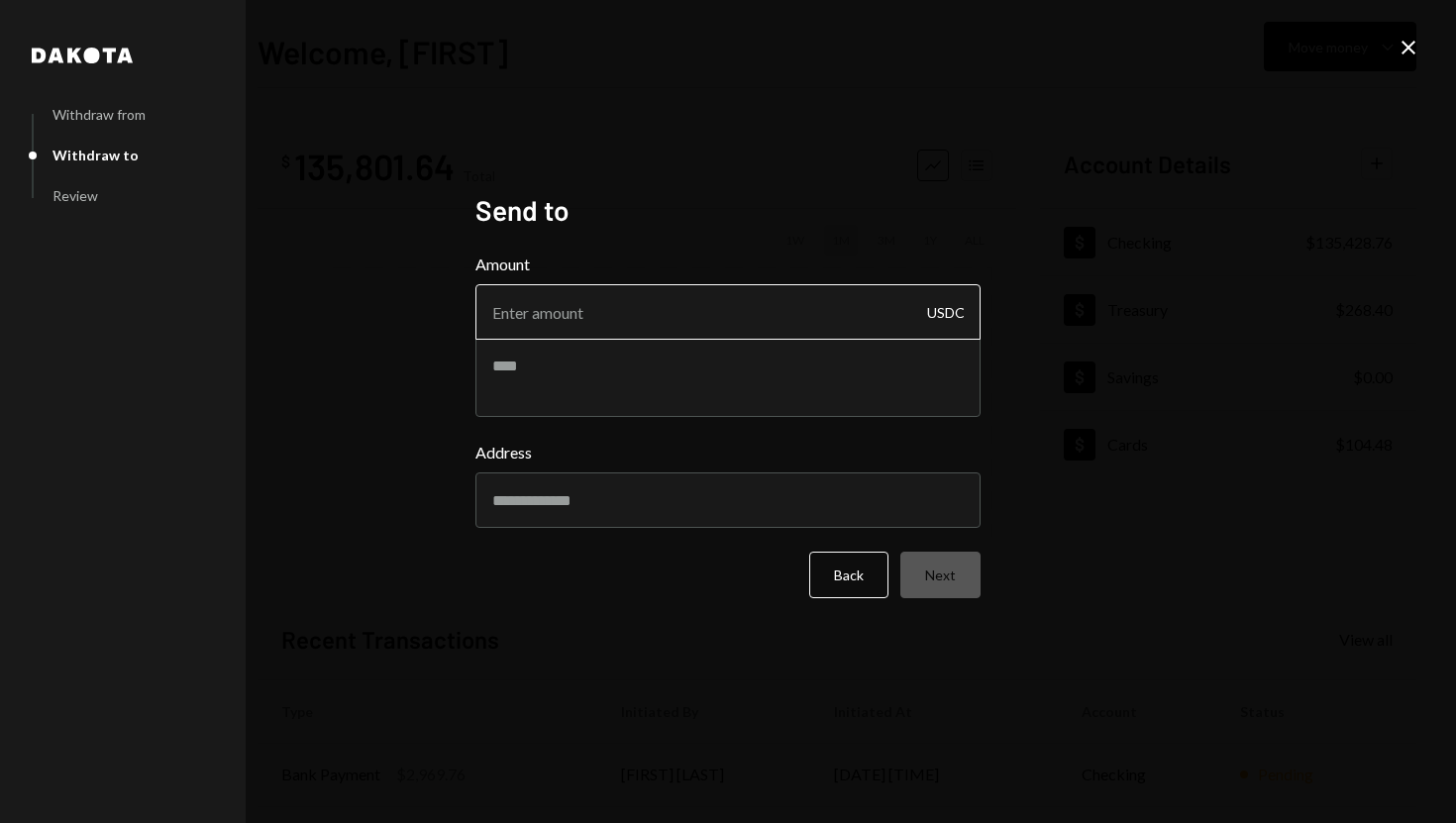 click on "Amount" at bounding box center [728, 312] 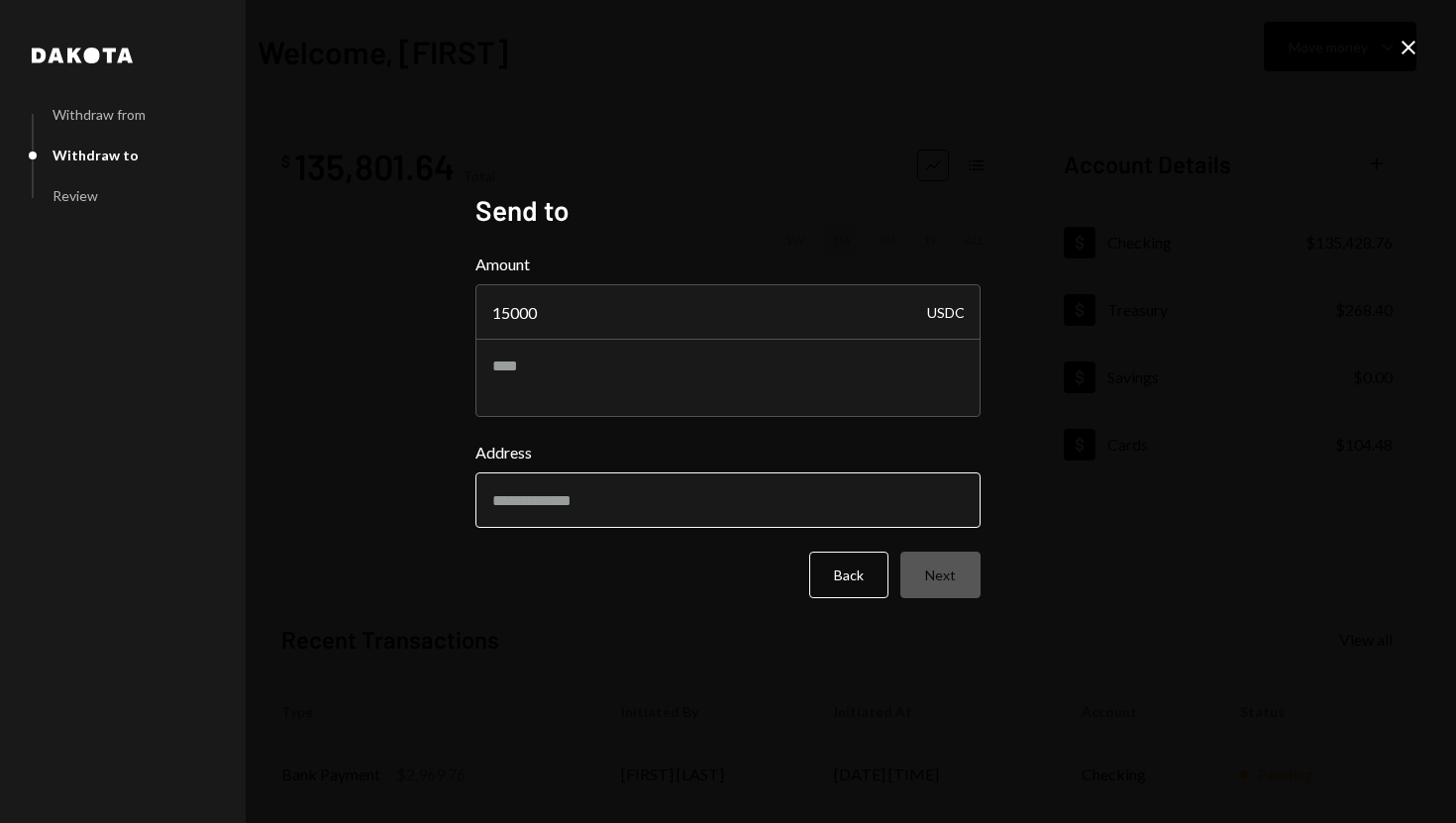 type on "15000" 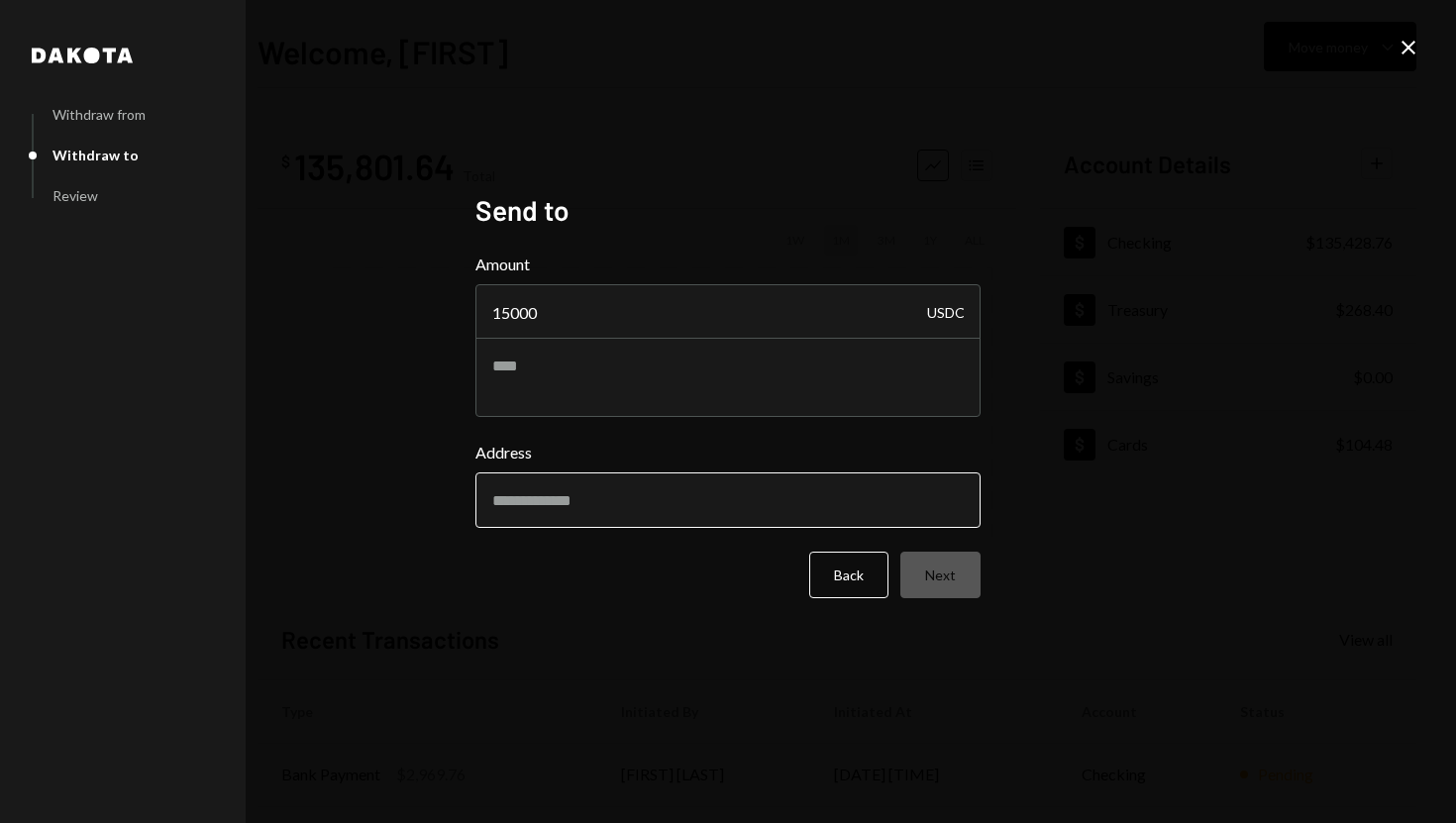 click on "Address" at bounding box center [728, 500] 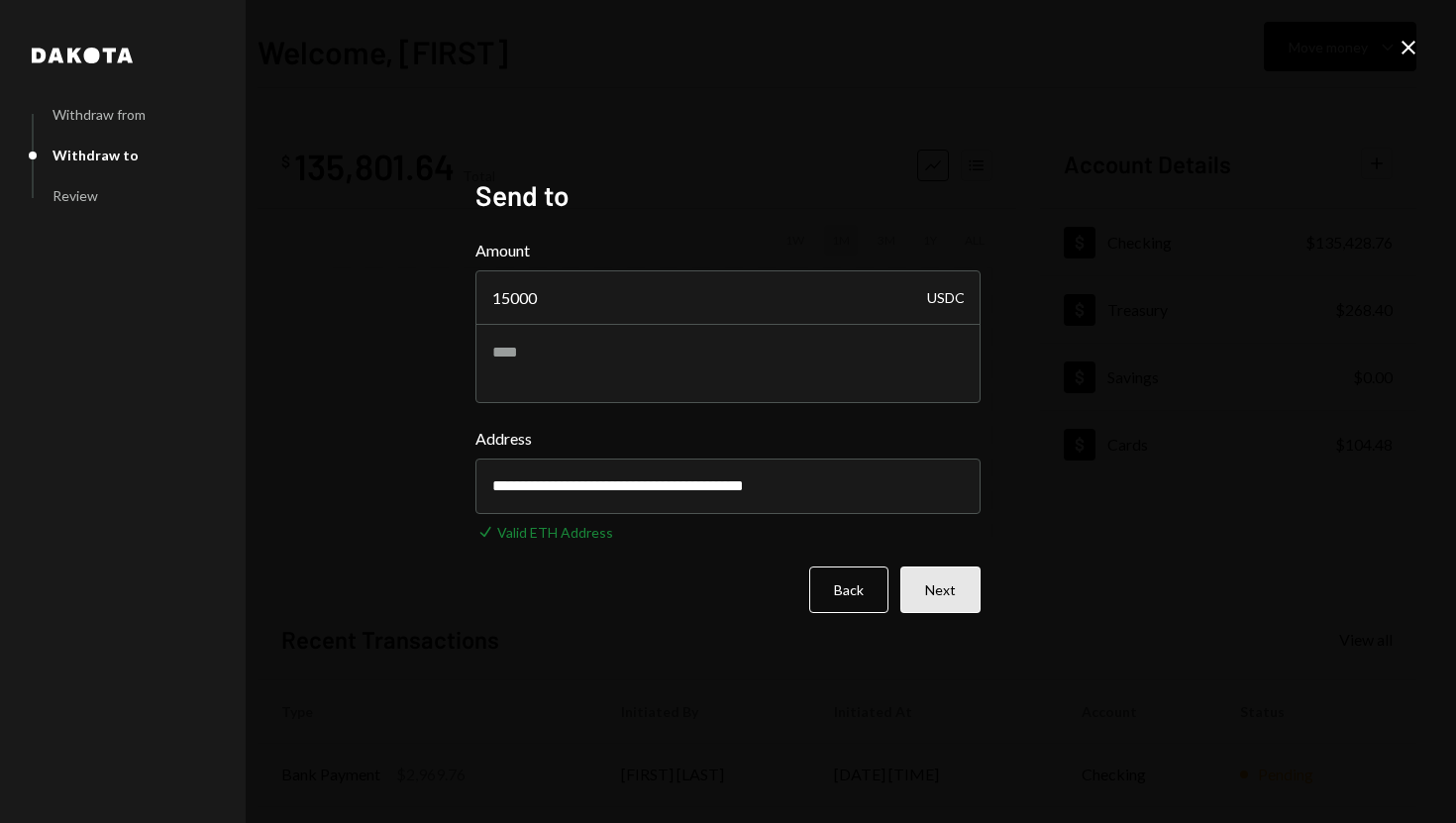 click on "Next" at bounding box center (940, 589) 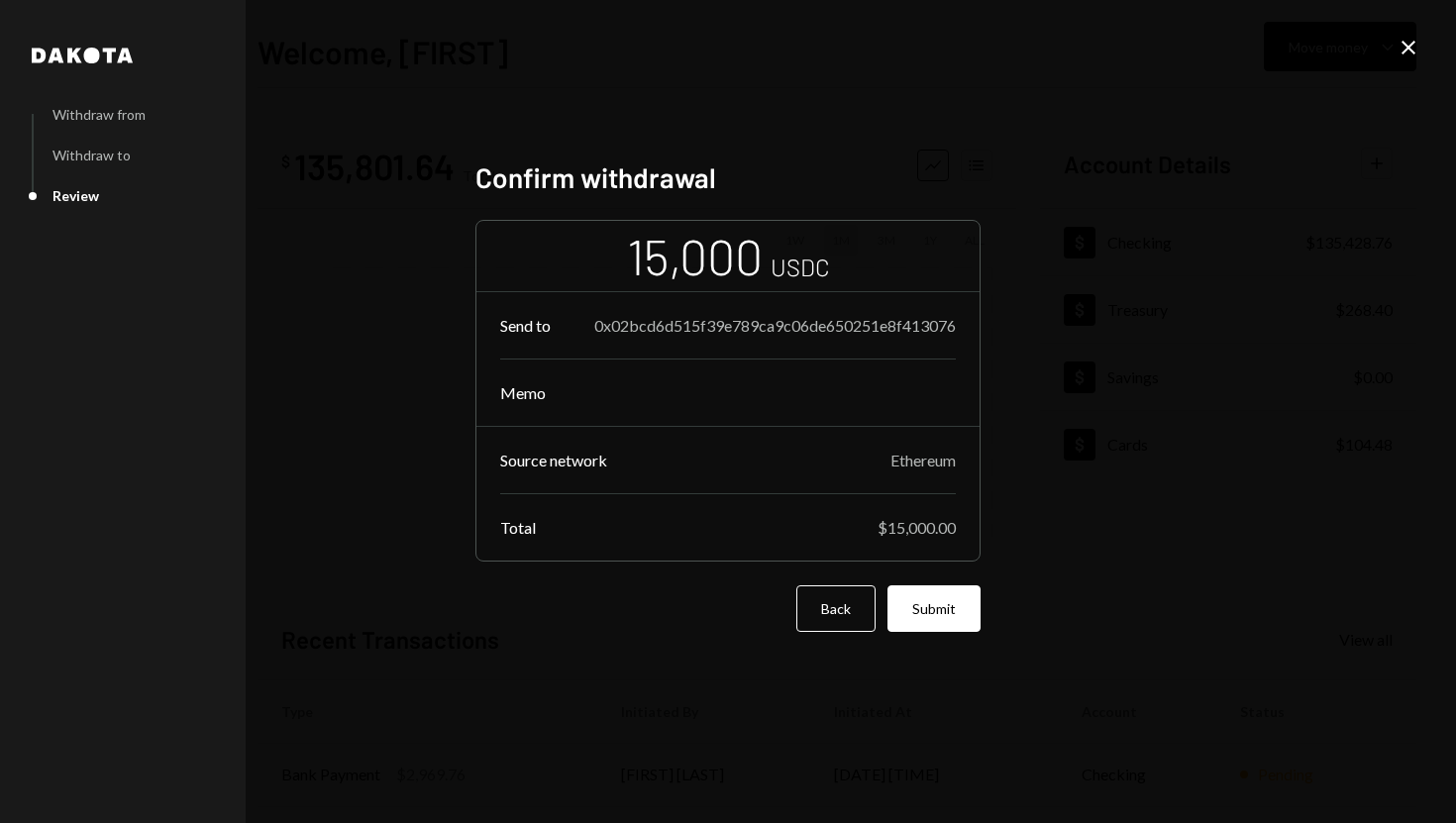 click on "15,000 USDC Send to 0x02bcd6d515f39e789ca9c06de650251e8f413076 Memo Source network Ethereum Total $15,000.00 Back Submit" at bounding box center (728, 426) 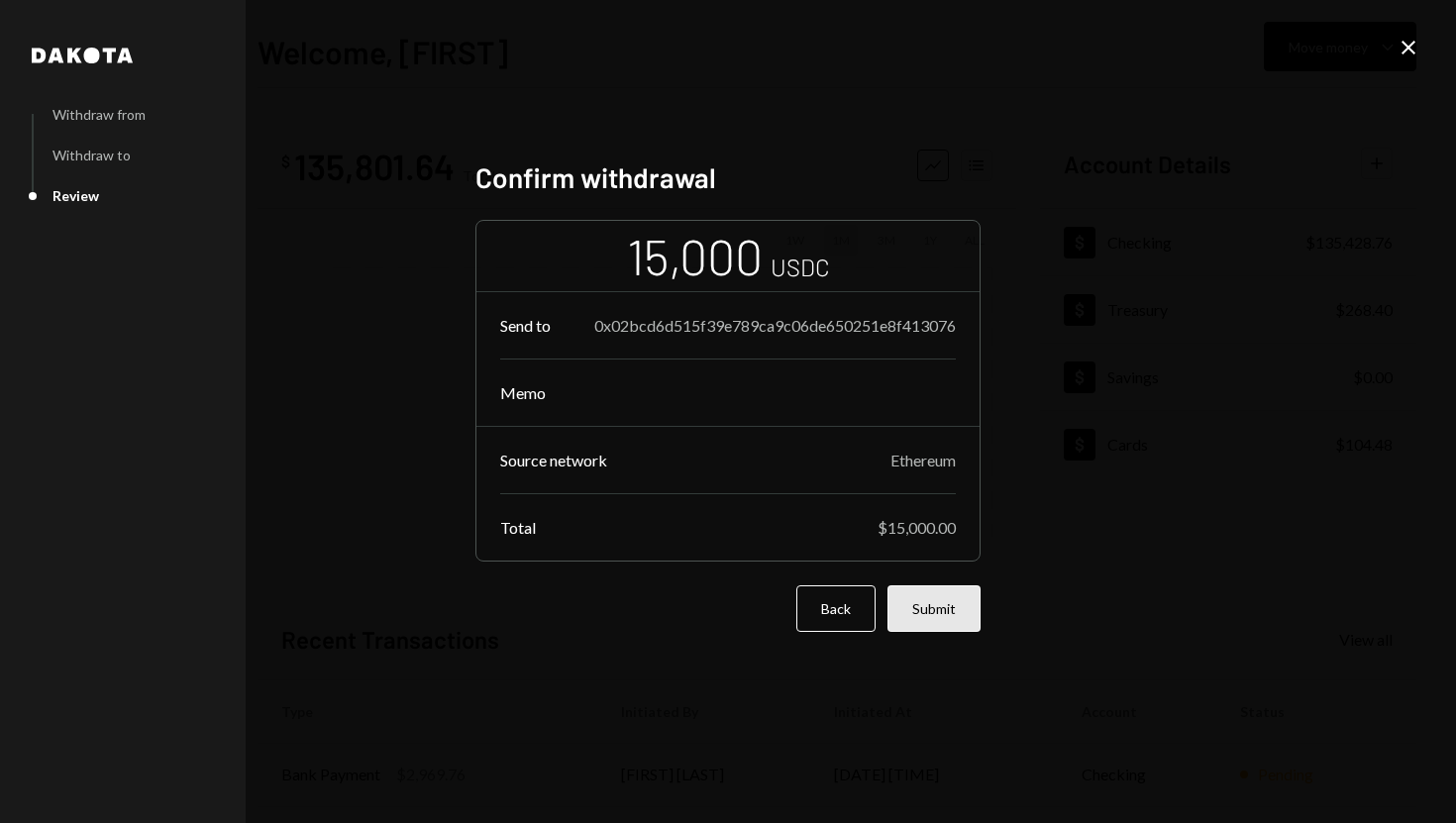 click on "Submit" at bounding box center (934, 608) 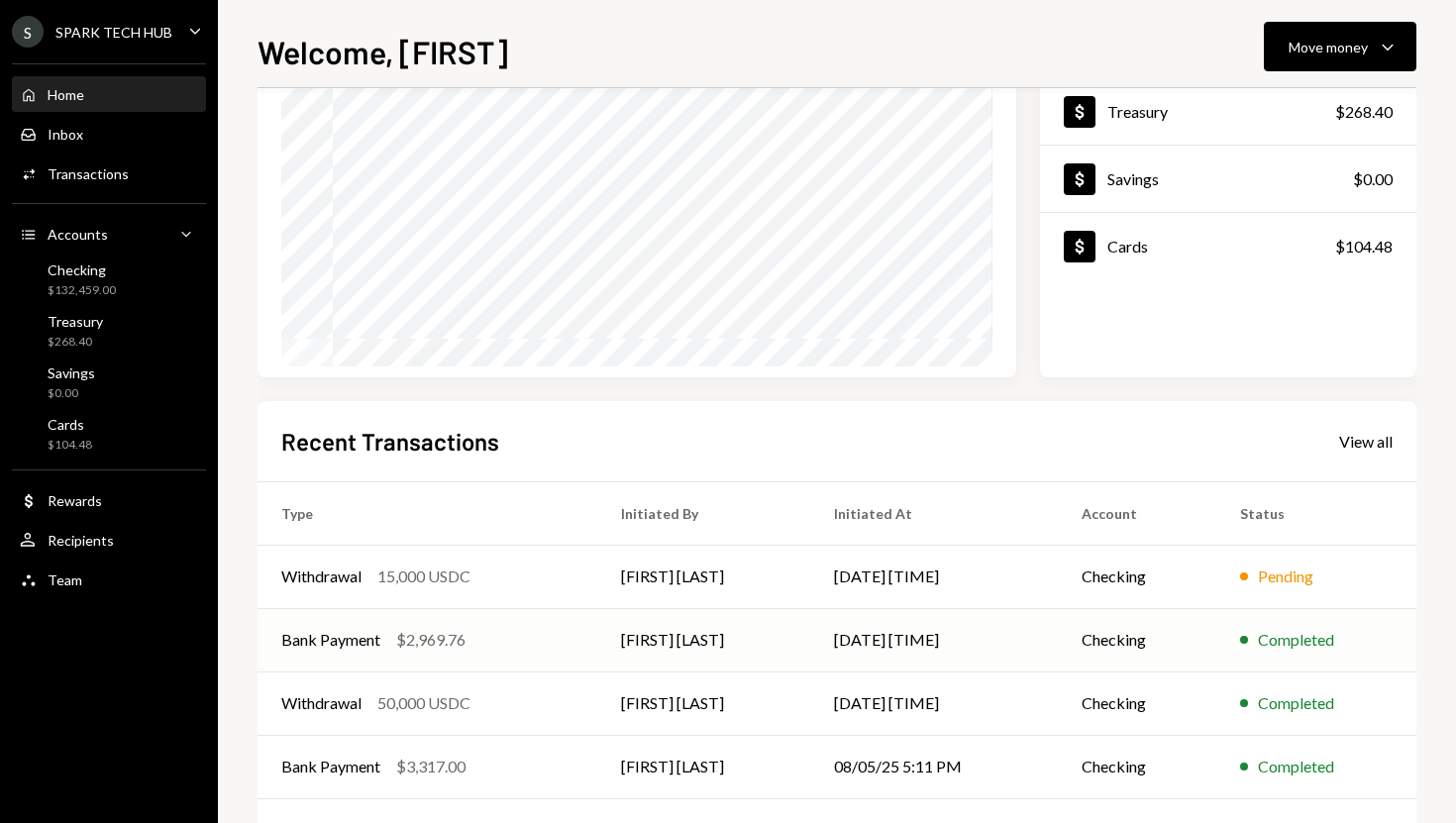 scroll, scrollTop: 202, scrollLeft: 0, axis: vertical 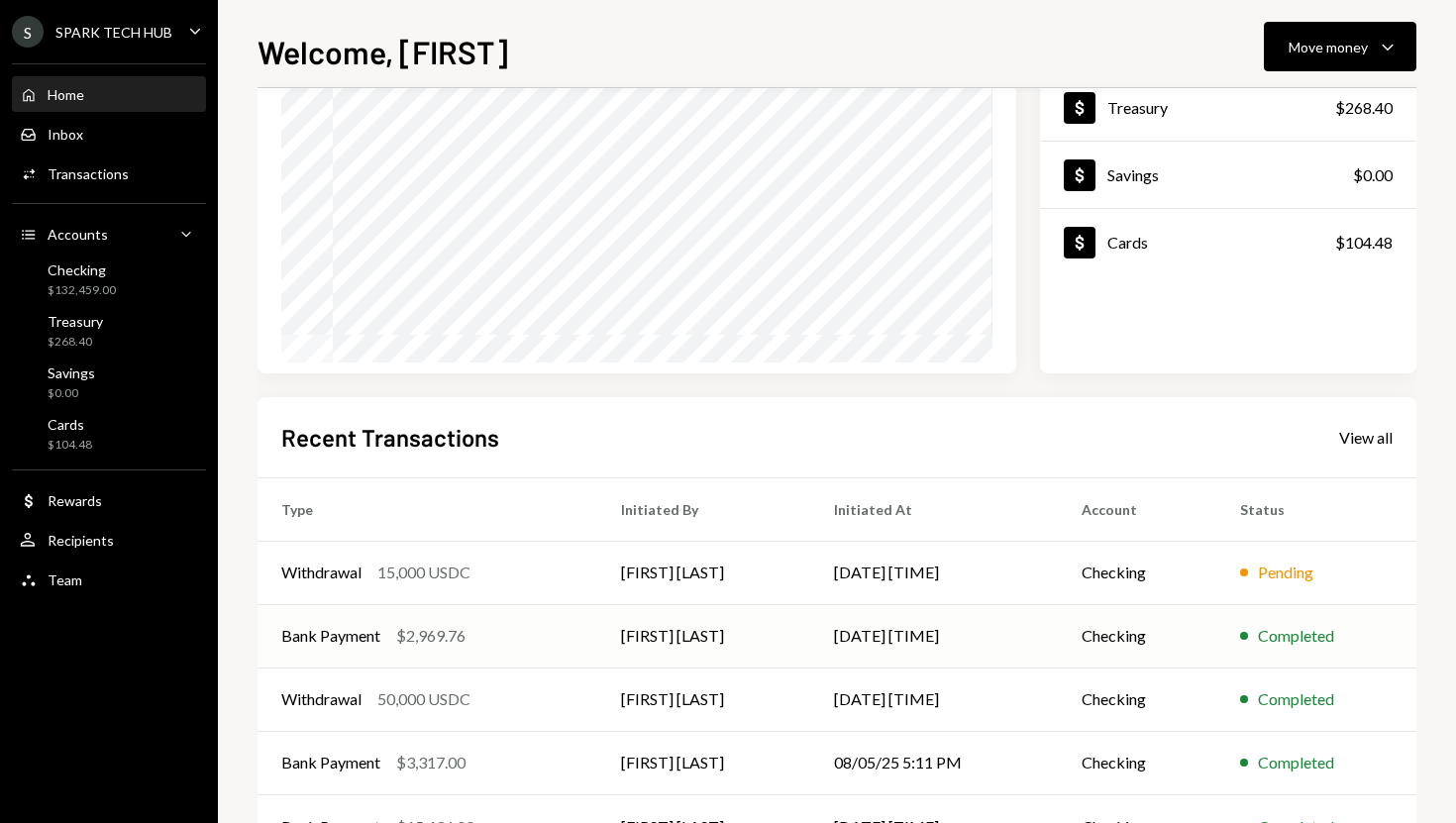 click on "$2,969.76" at bounding box center (431, 636) 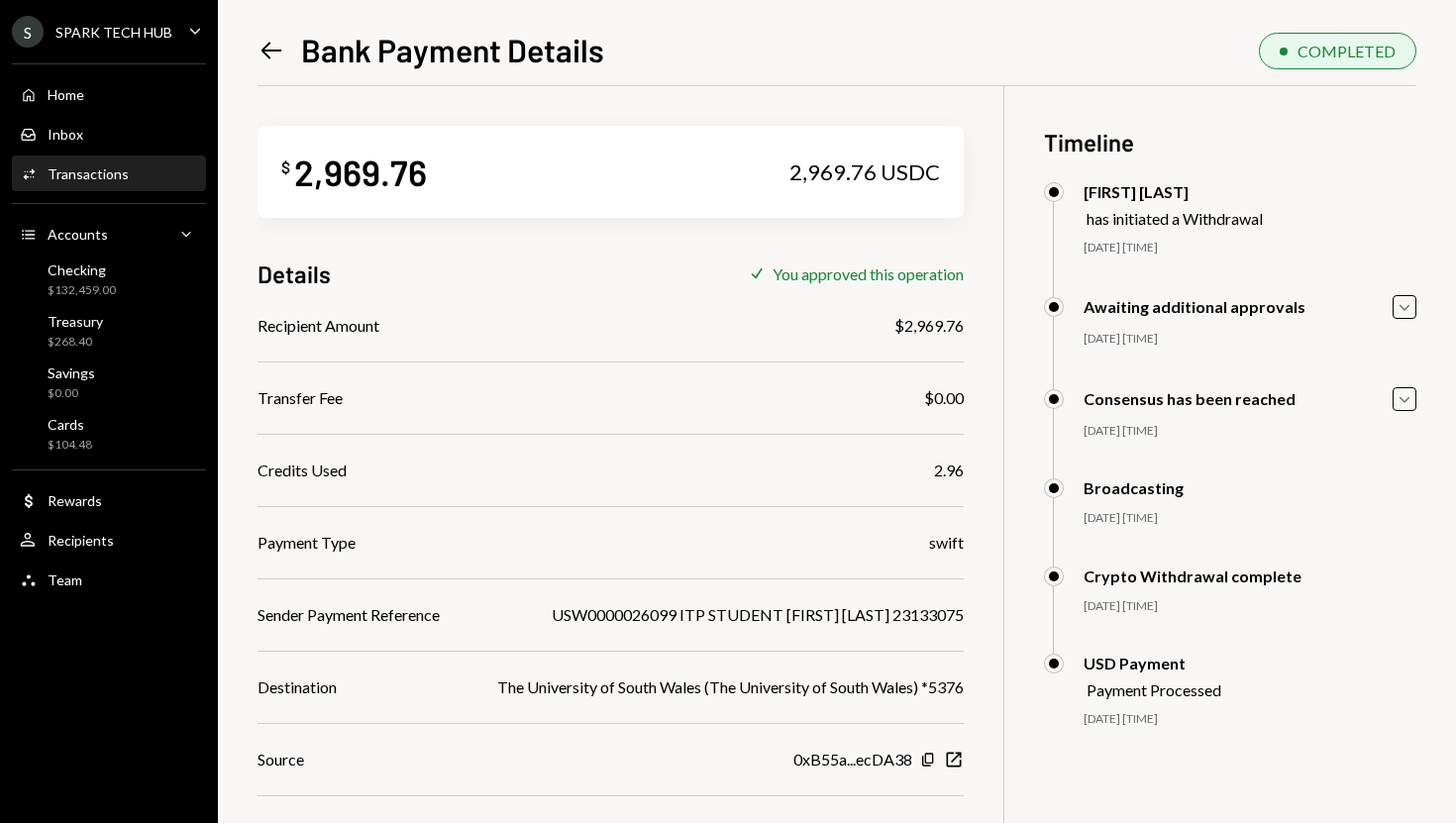 click on "2,969.76" at bounding box center (361, 171) 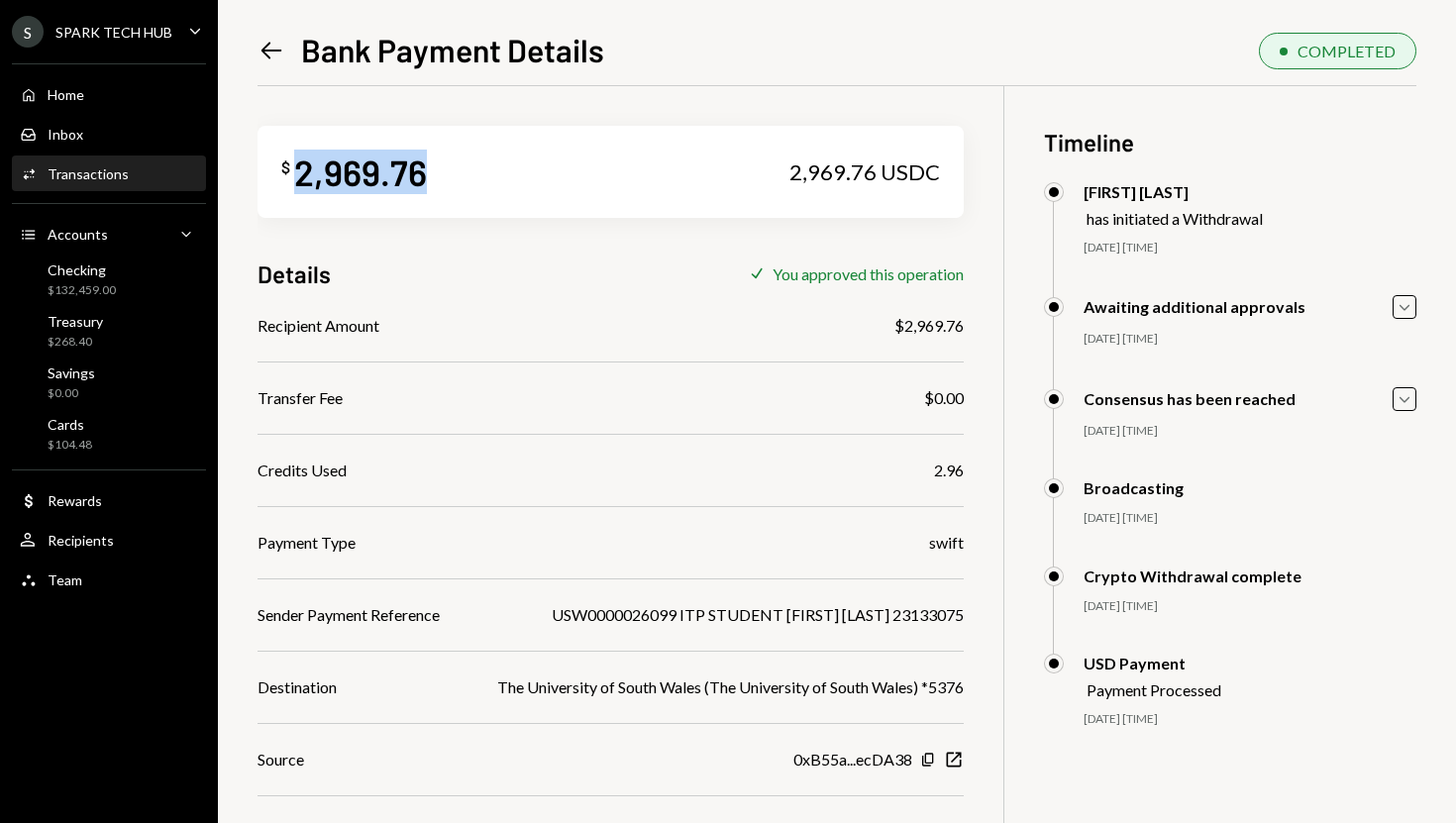 copy on "2,969.76" 